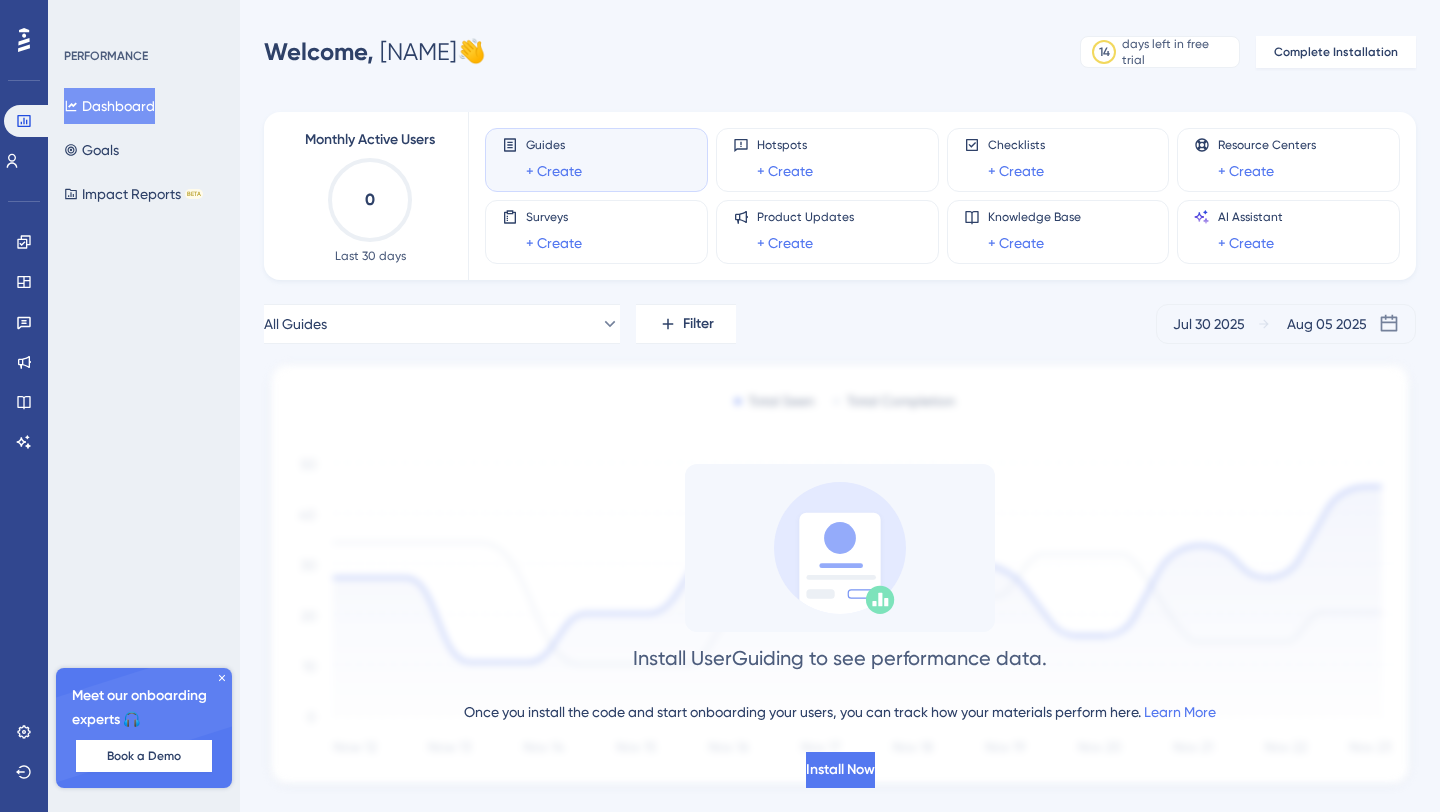 scroll, scrollTop: 0, scrollLeft: 0, axis: both 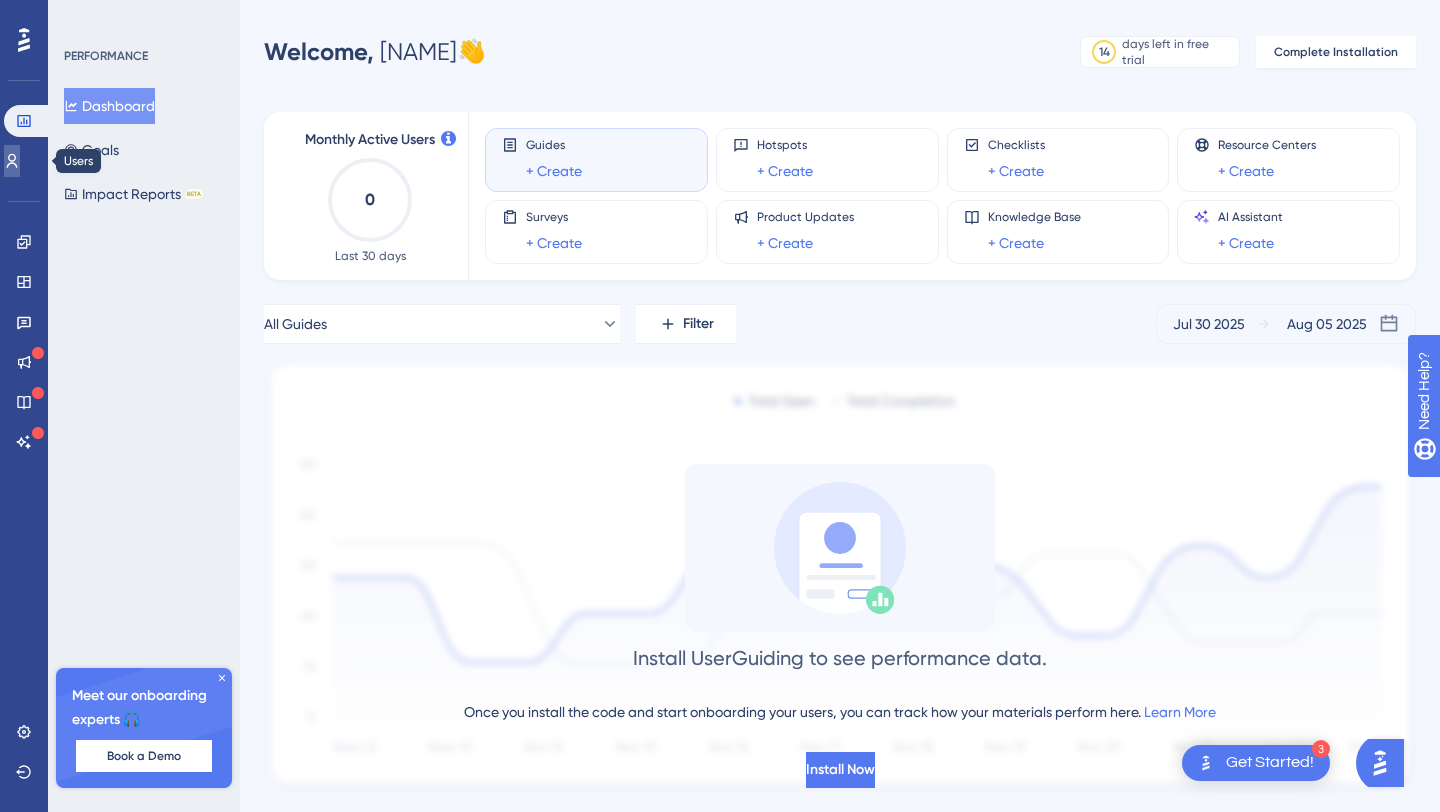 click 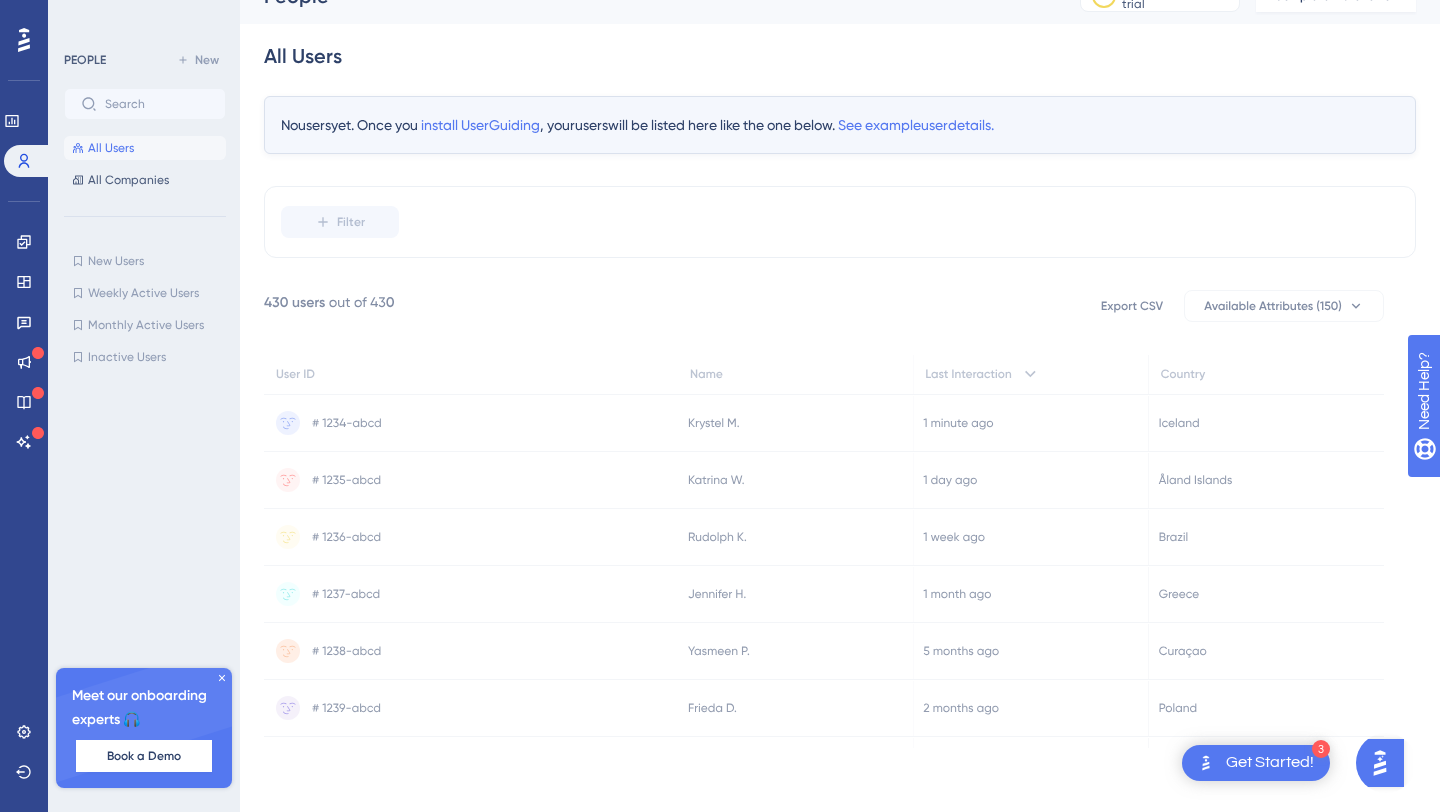 scroll, scrollTop: 0, scrollLeft: 0, axis: both 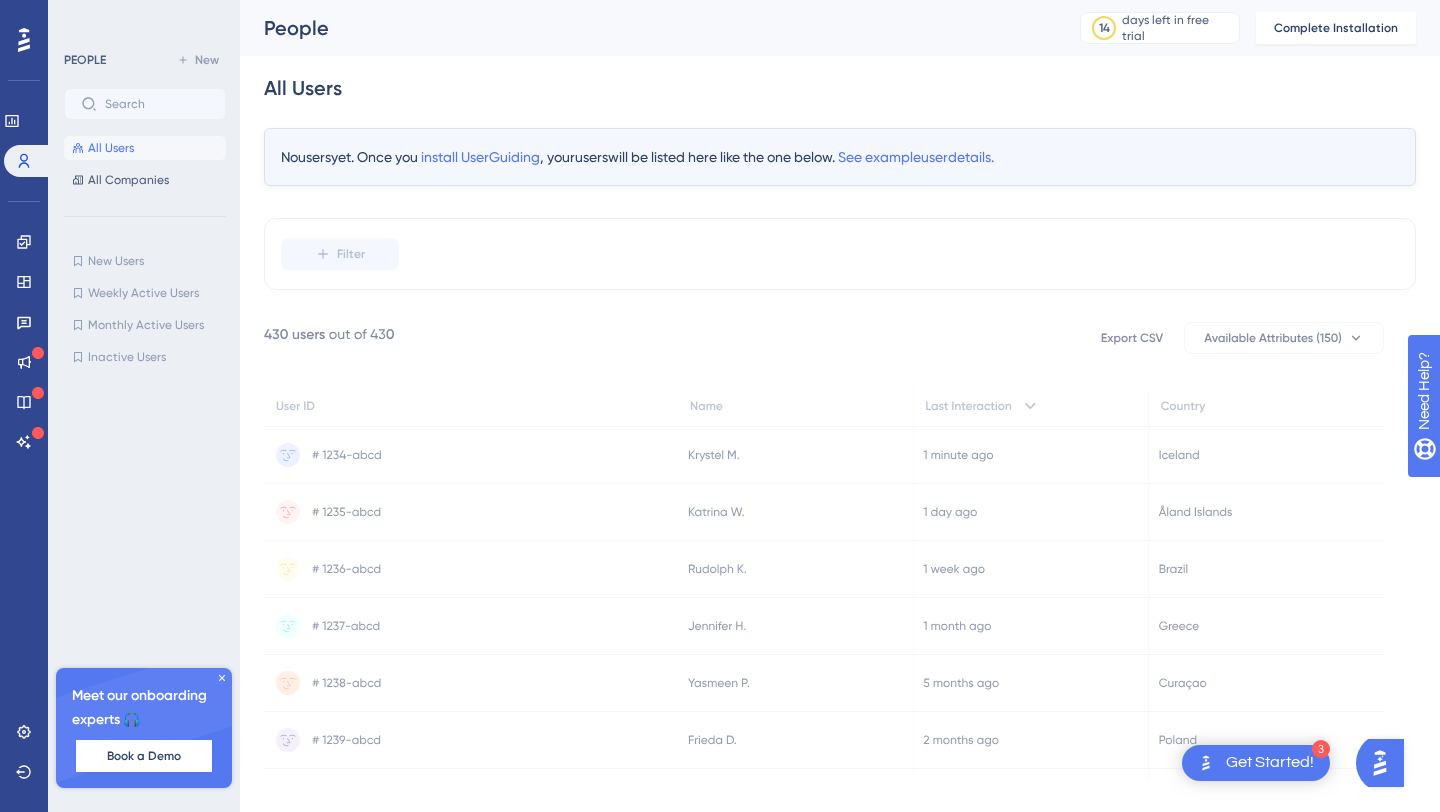 click on "✨ Save My Spot!✨" at bounding box center [722, 374] 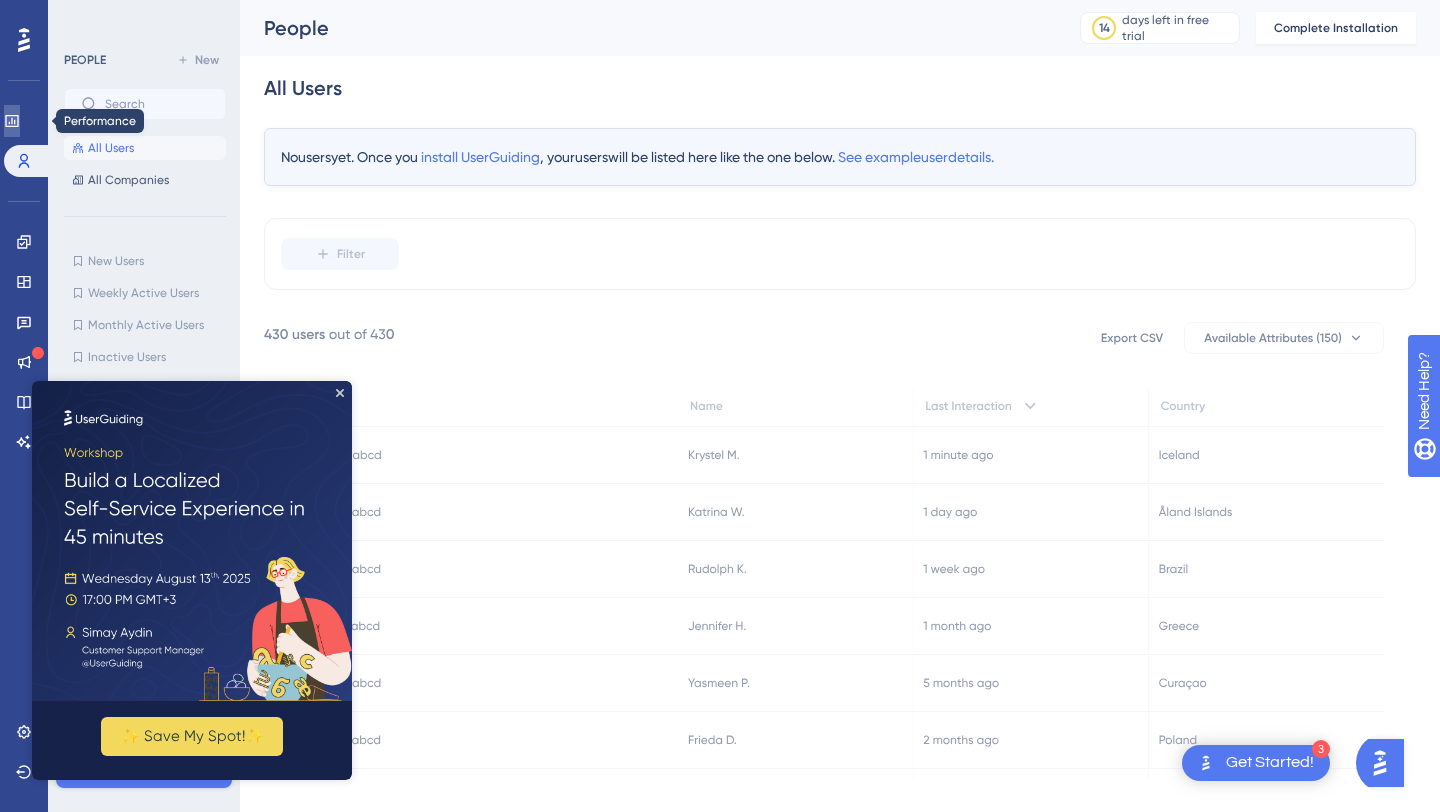 click 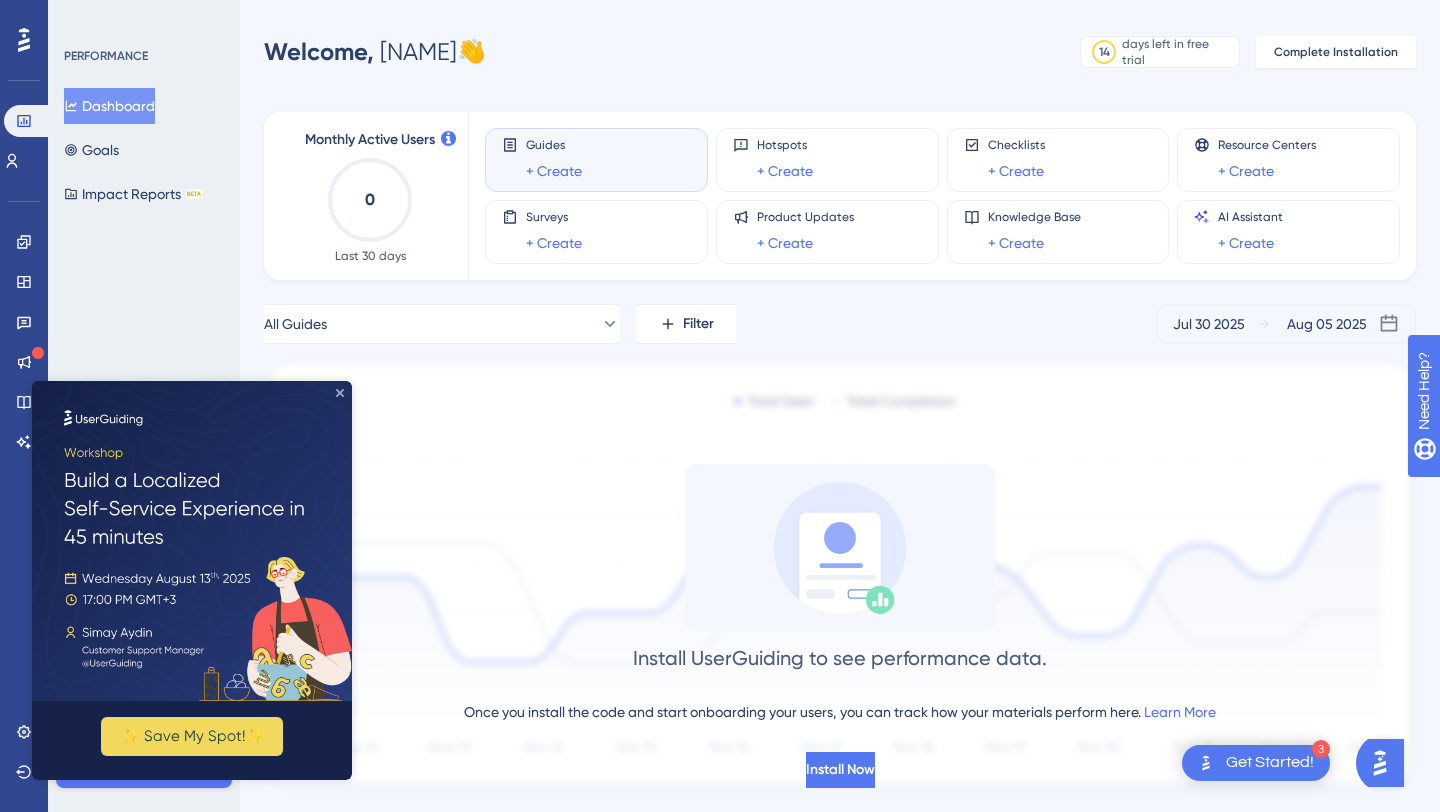 click 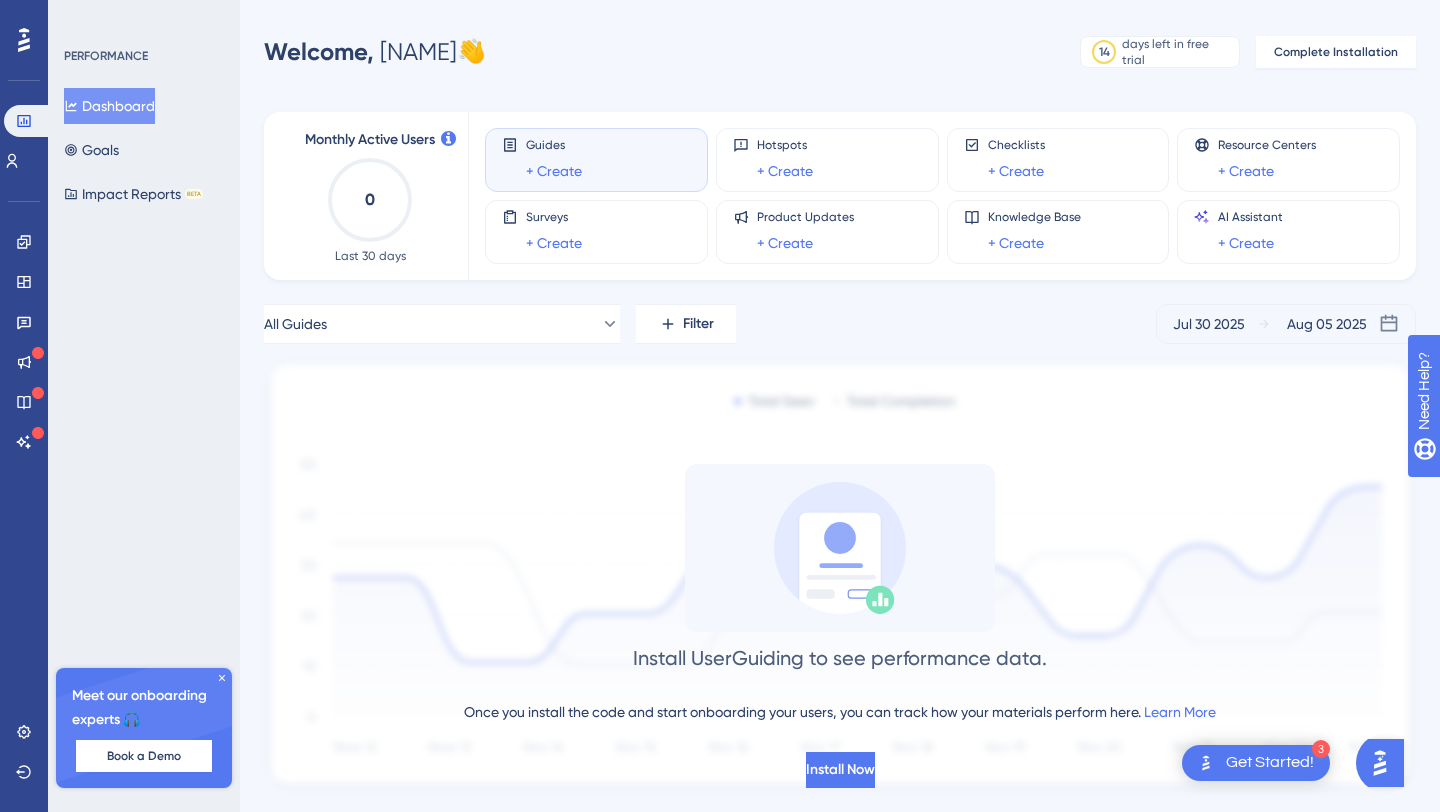 scroll, scrollTop: 44, scrollLeft: 0, axis: vertical 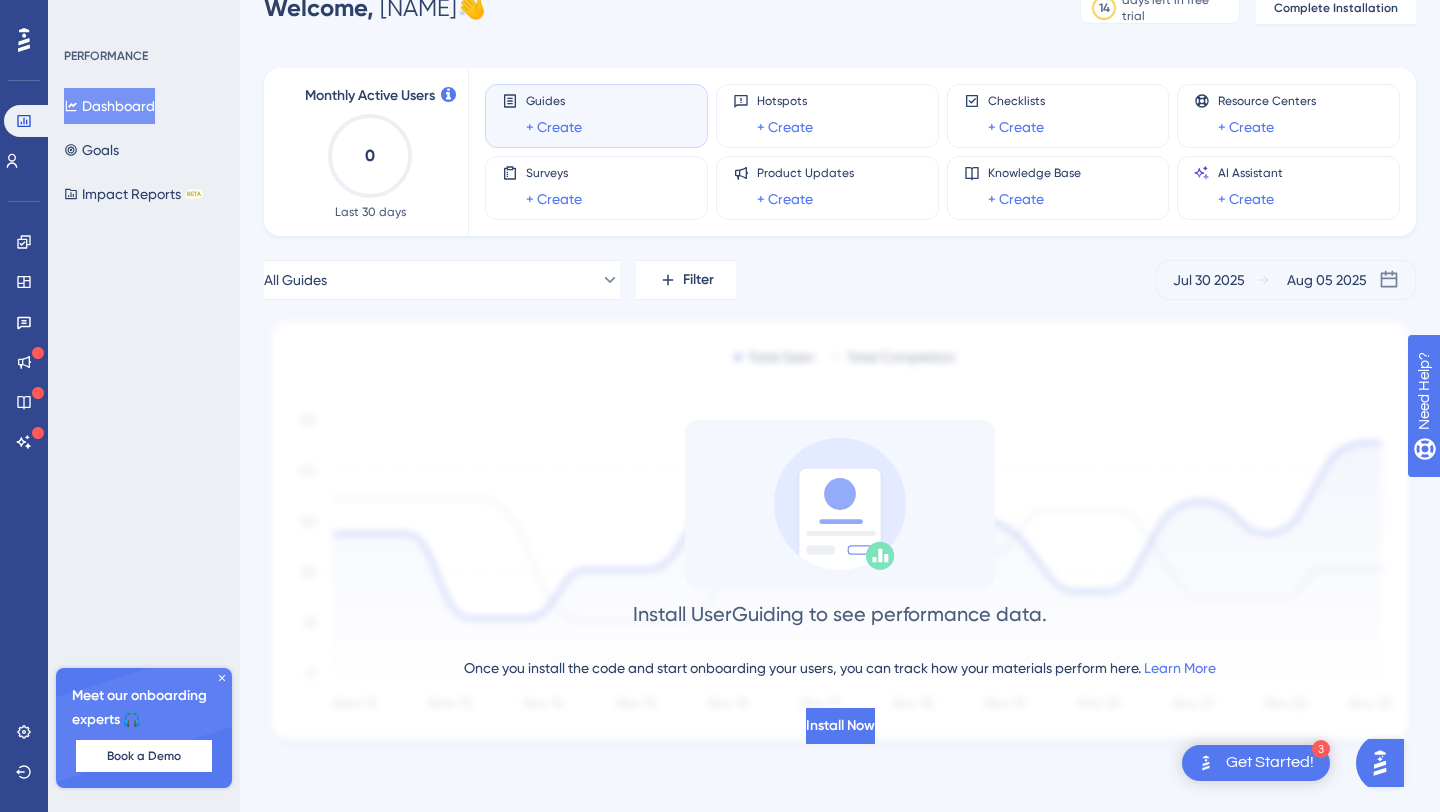 click 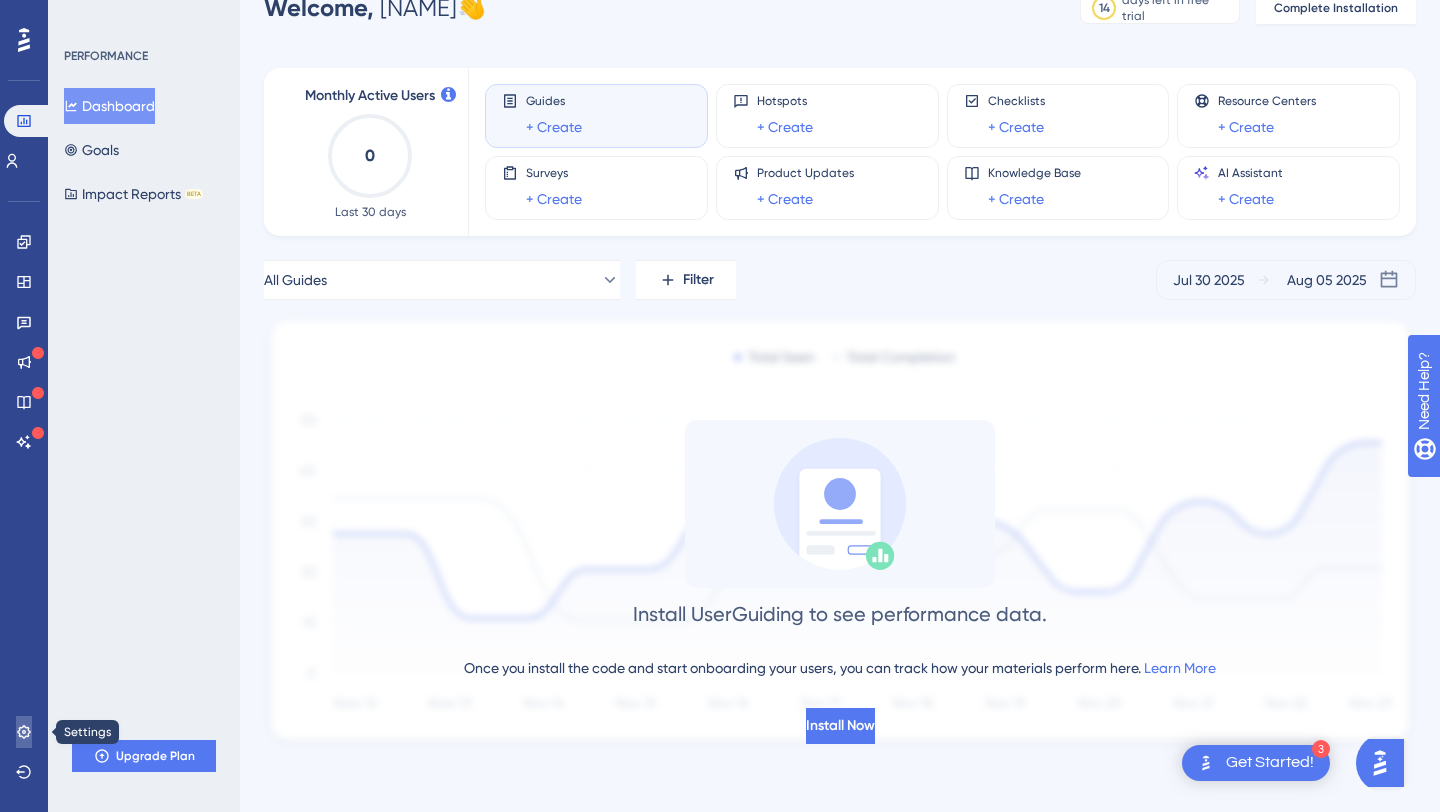click 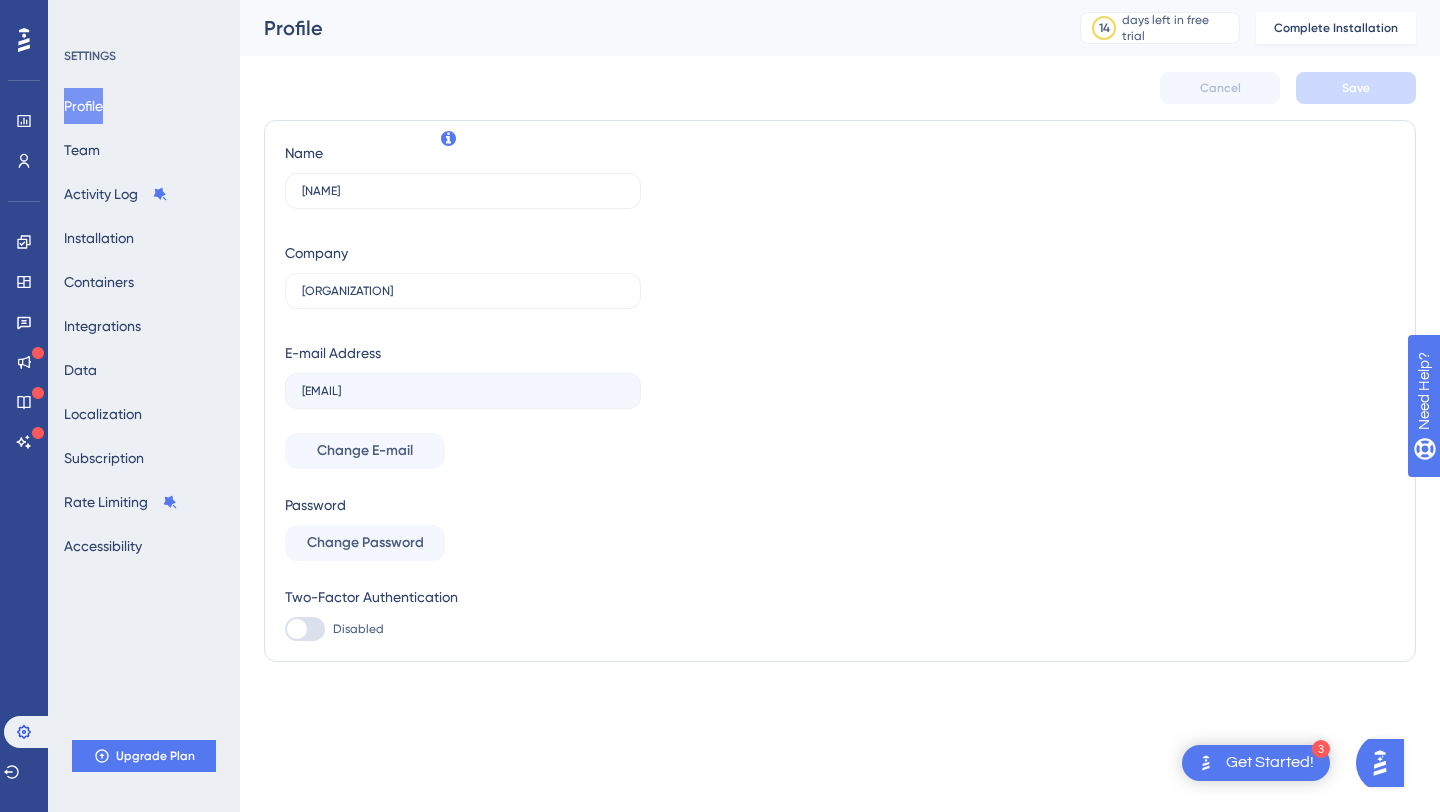 scroll, scrollTop: 0, scrollLeft: 0, axis: both 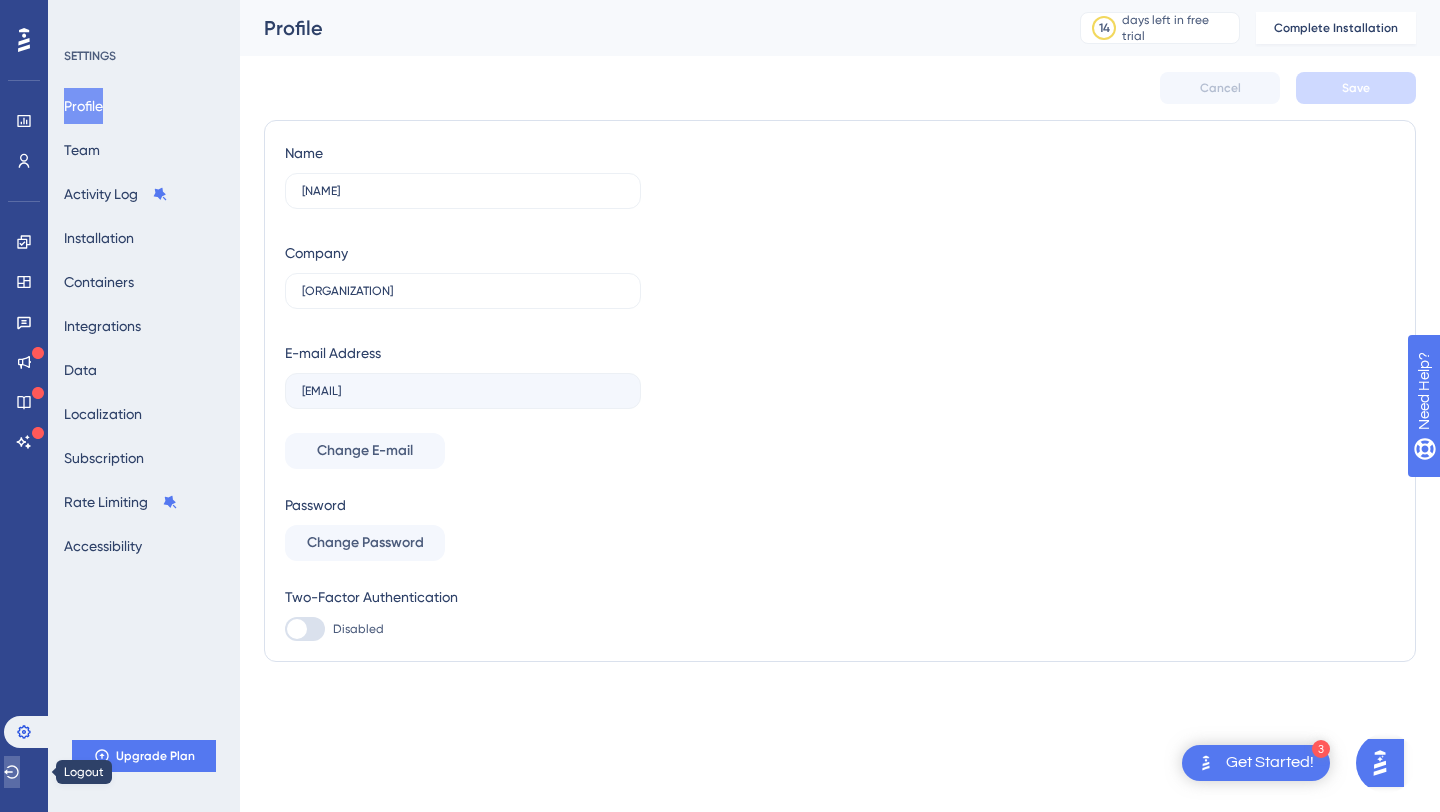 click 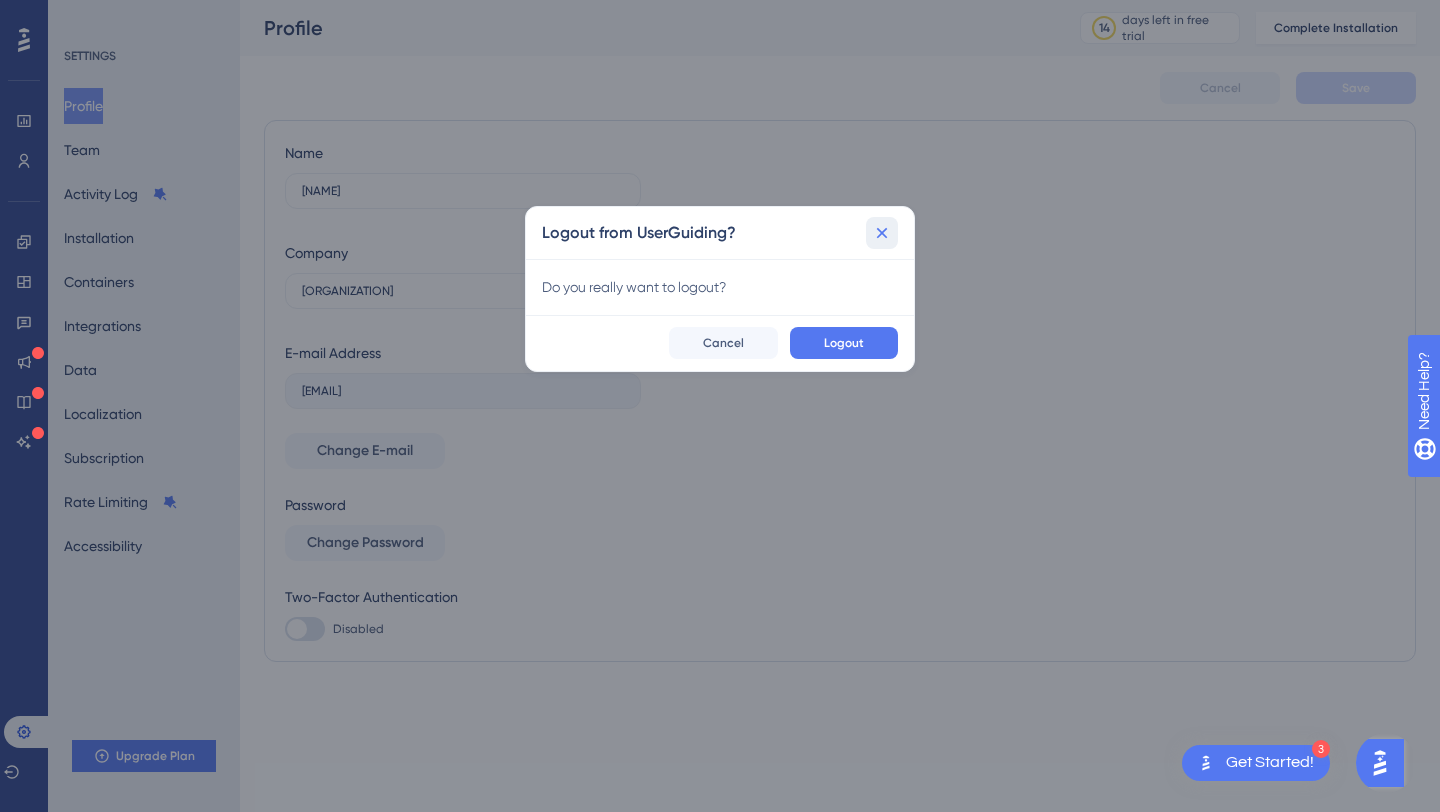 click 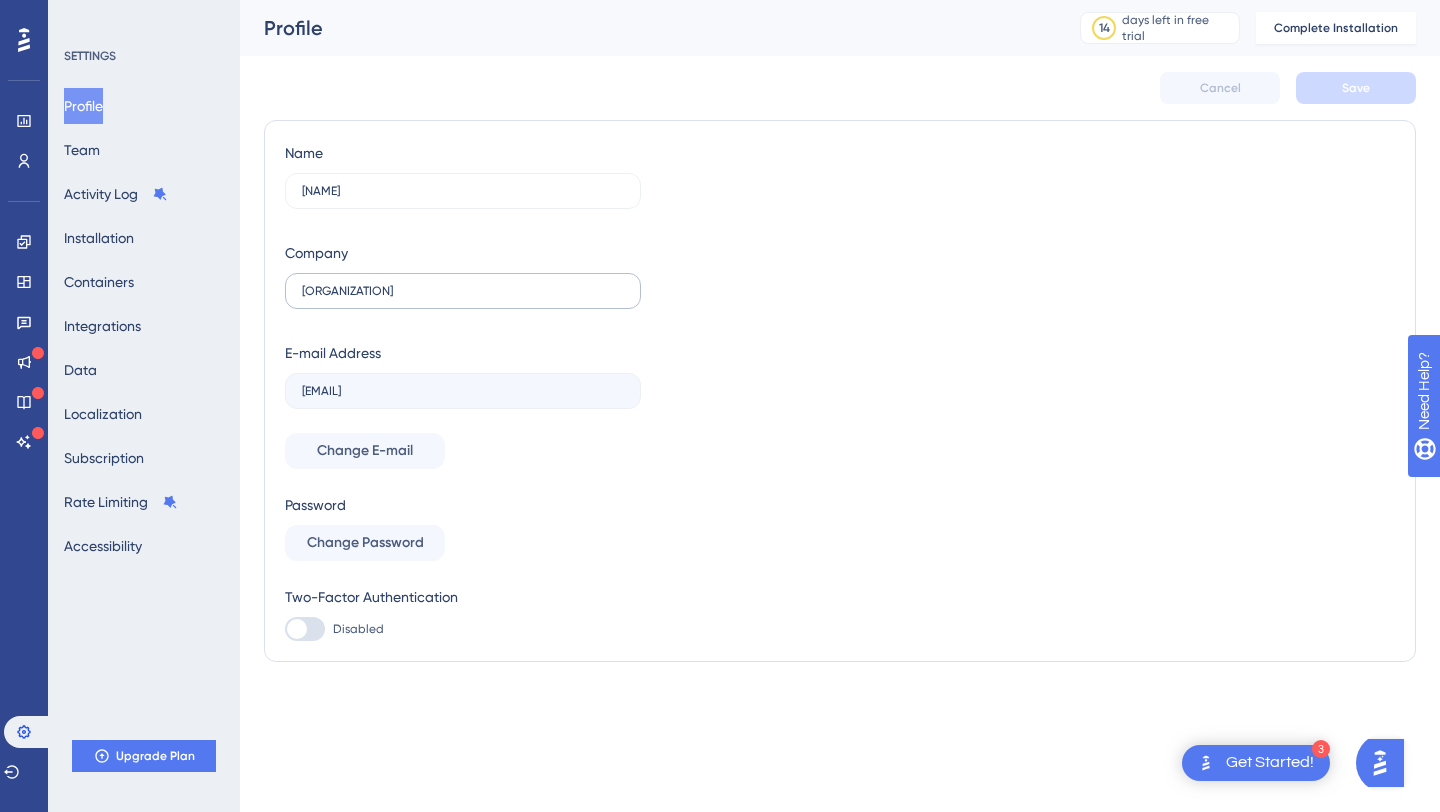 click on "[ORGANIZATION]" at bounding box center [463, 291] 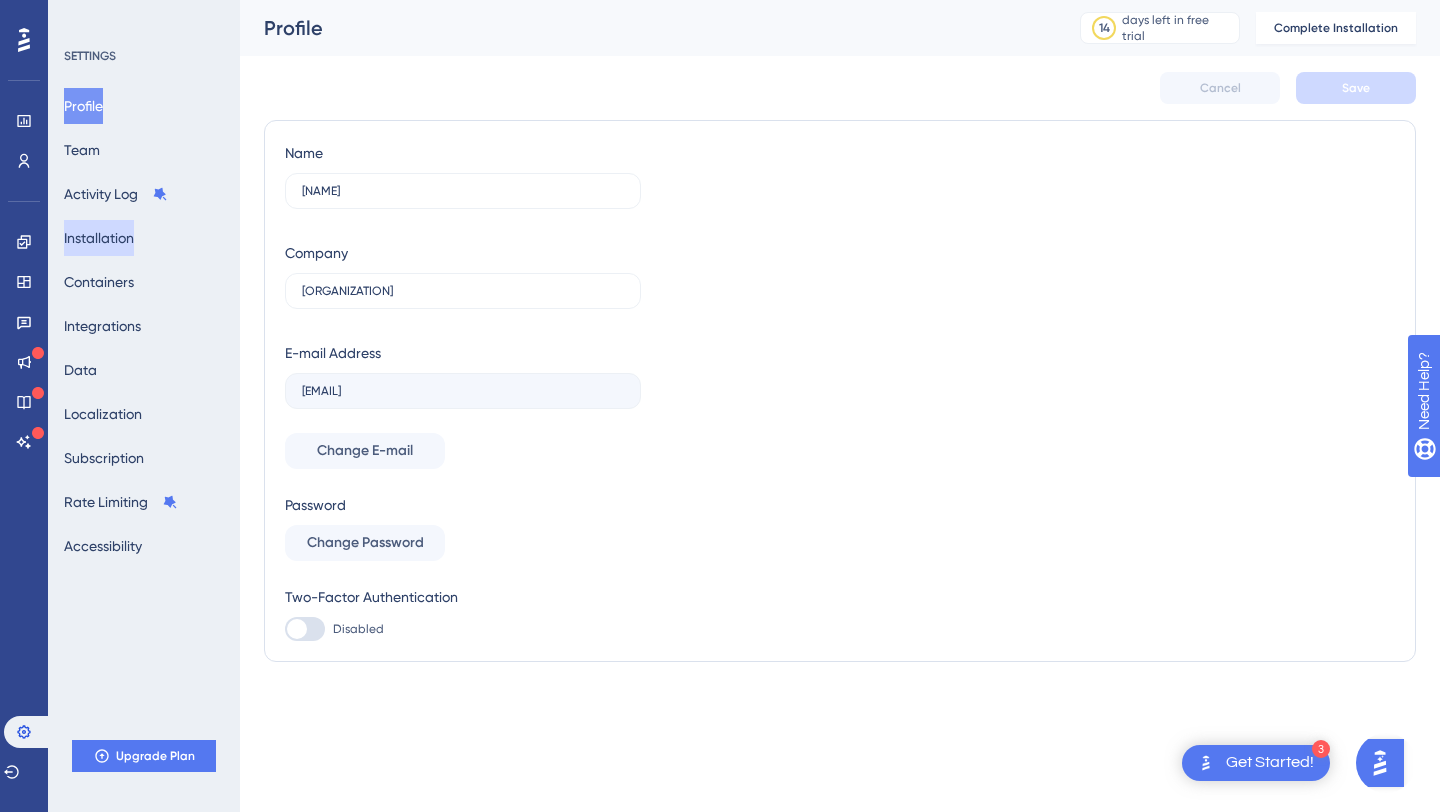 click on "Installation" at bounding box center (99, 238) 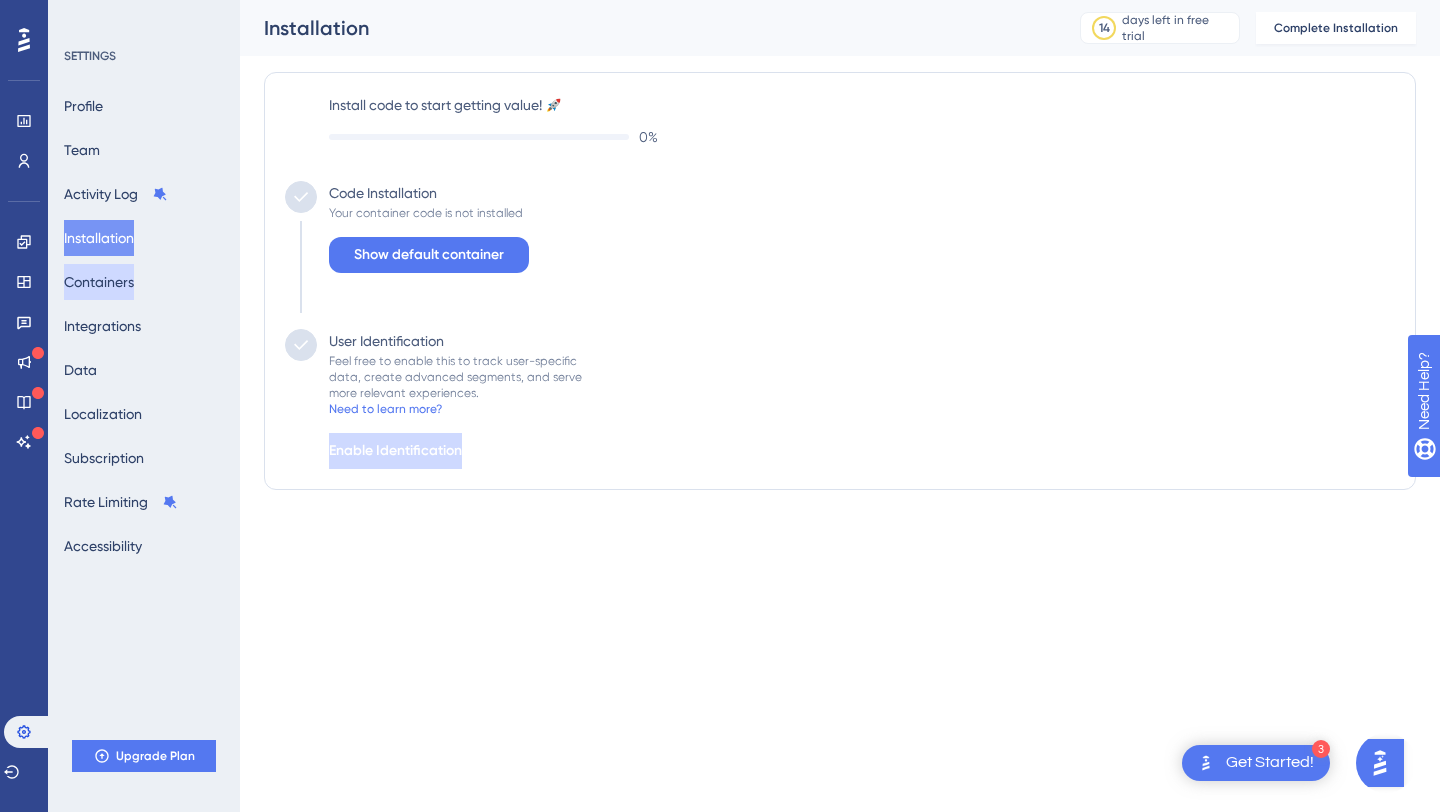 click on "Containers" at bounding box center [99, 282] 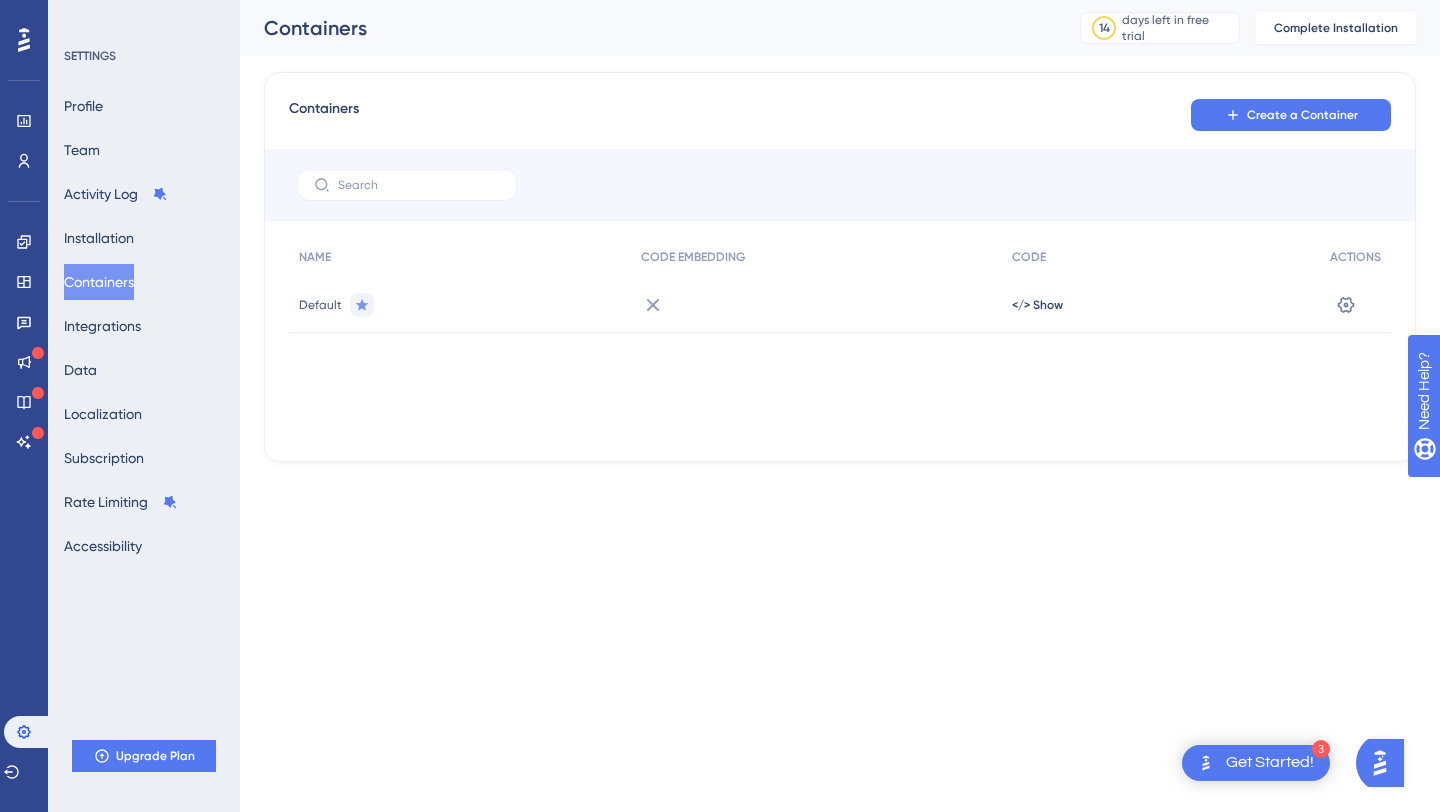 click on "Profile Team Activity Log Installation Containers Integrations Data Localization Subscription Rate Limiting Accessibility" at bounding box center [145, 326] 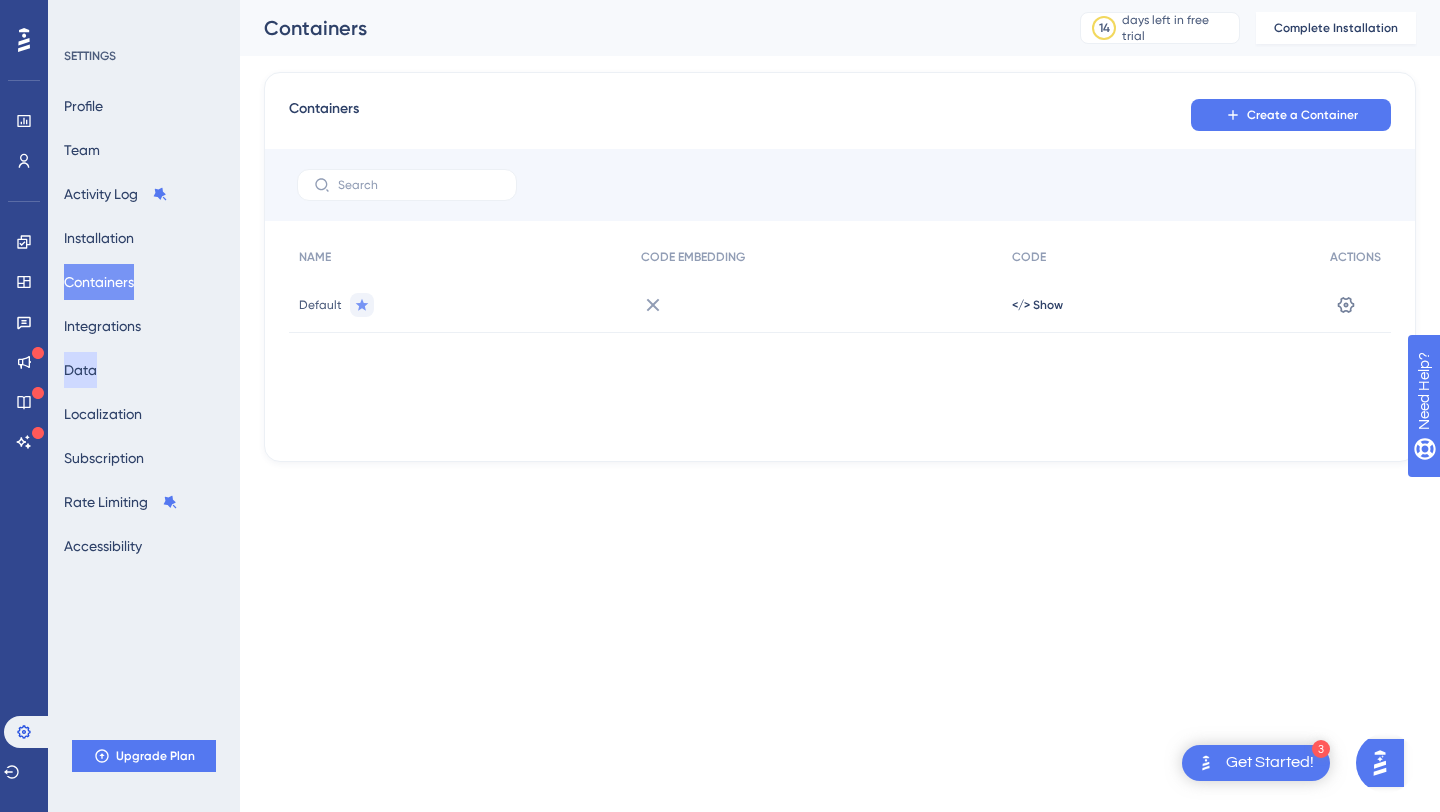 click on "Data" at bounding box center (80, 370) 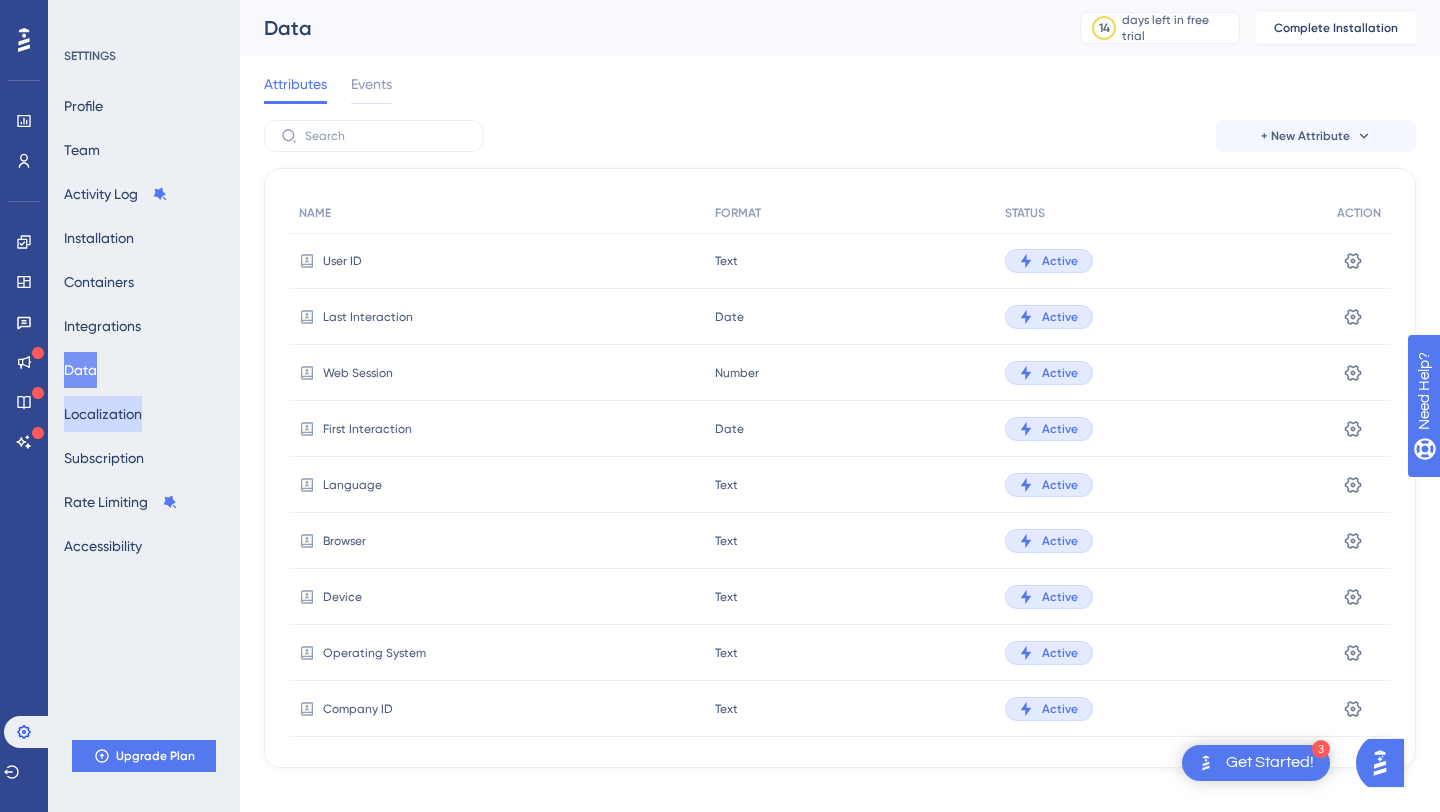 click on "Localization" at bounding box center [103, 414] 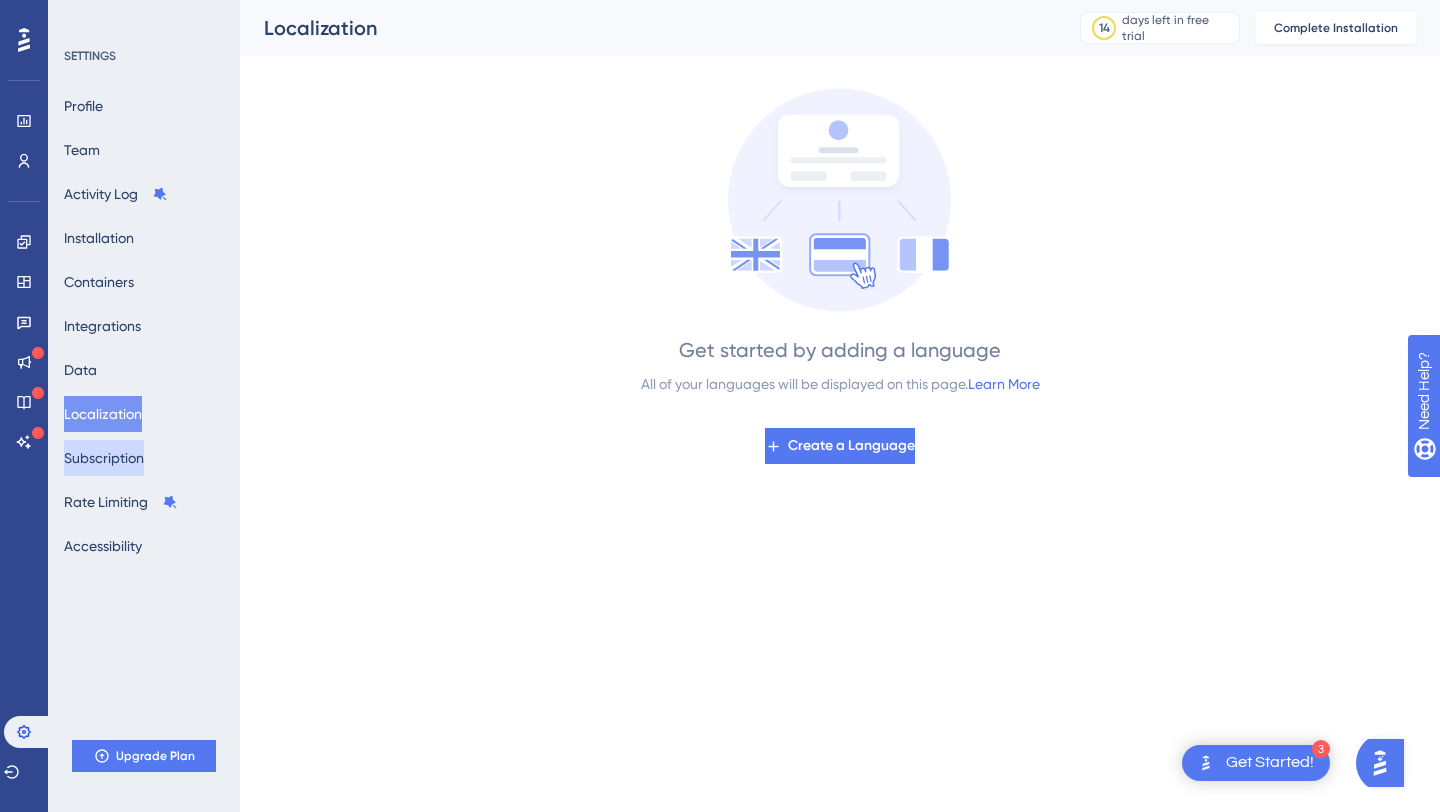 click on "Subscription" at bounding box center (104, 458) 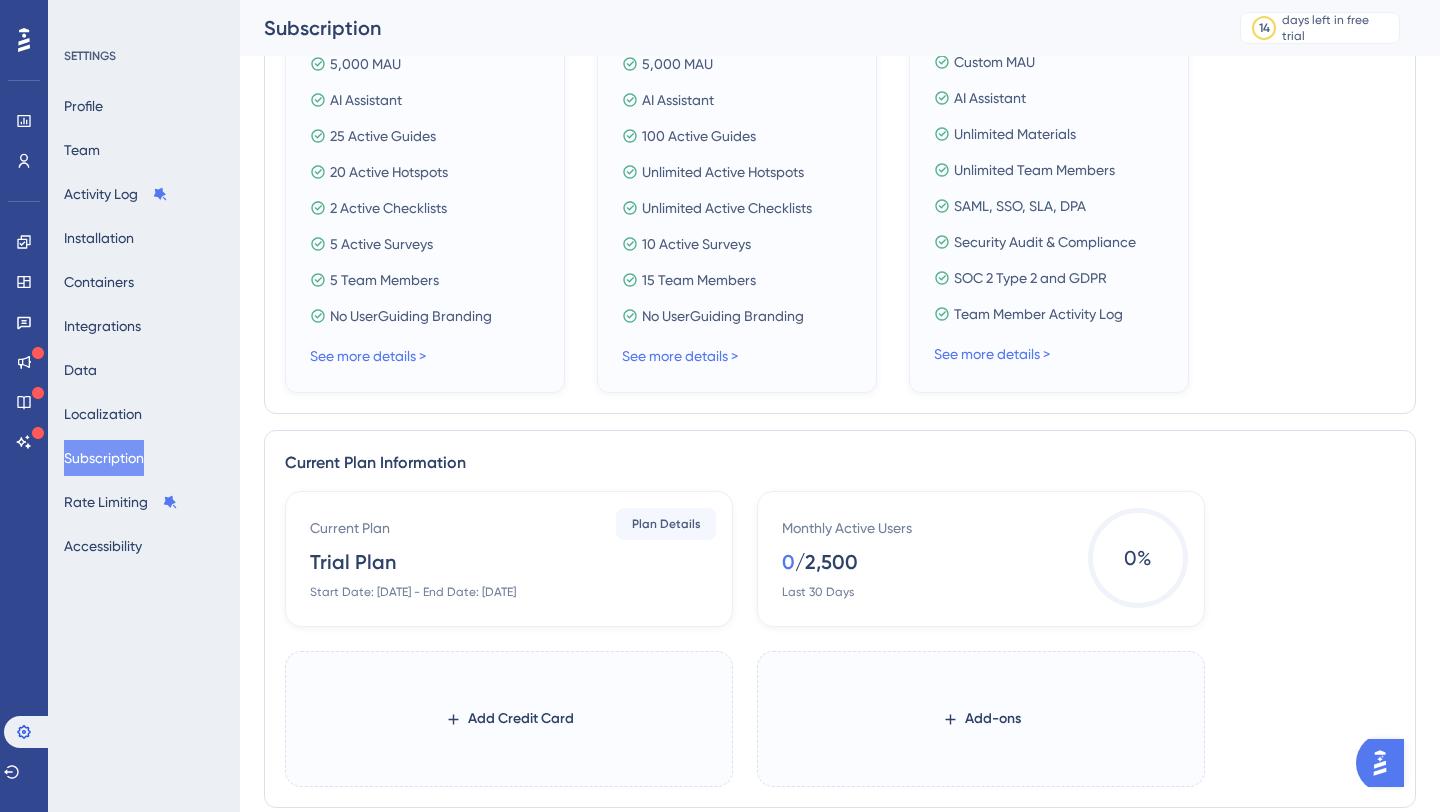 scroll, scrollTop: 559, scrollLeft: 0, axis: vertical 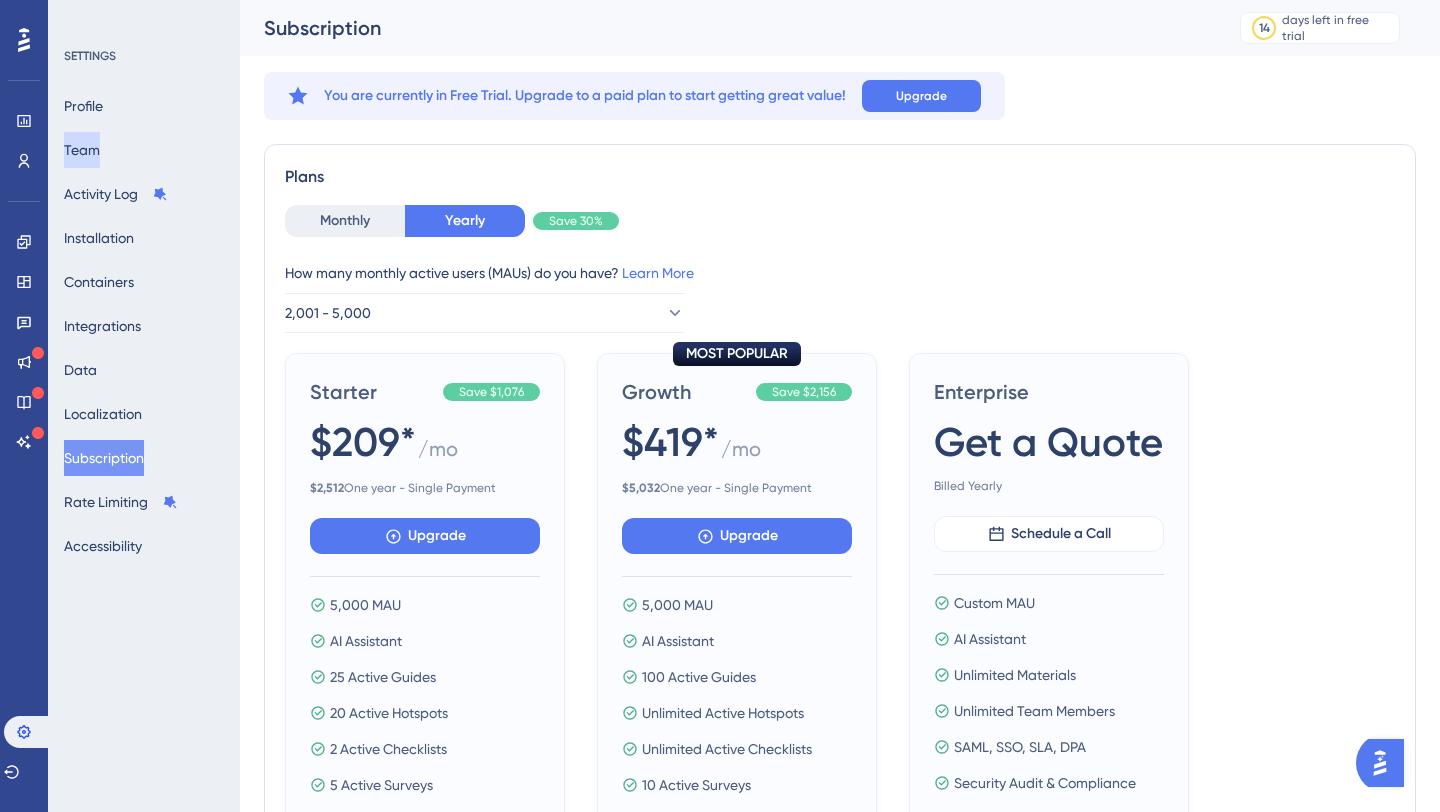 click on "Team" at bounding box center [82, 150] 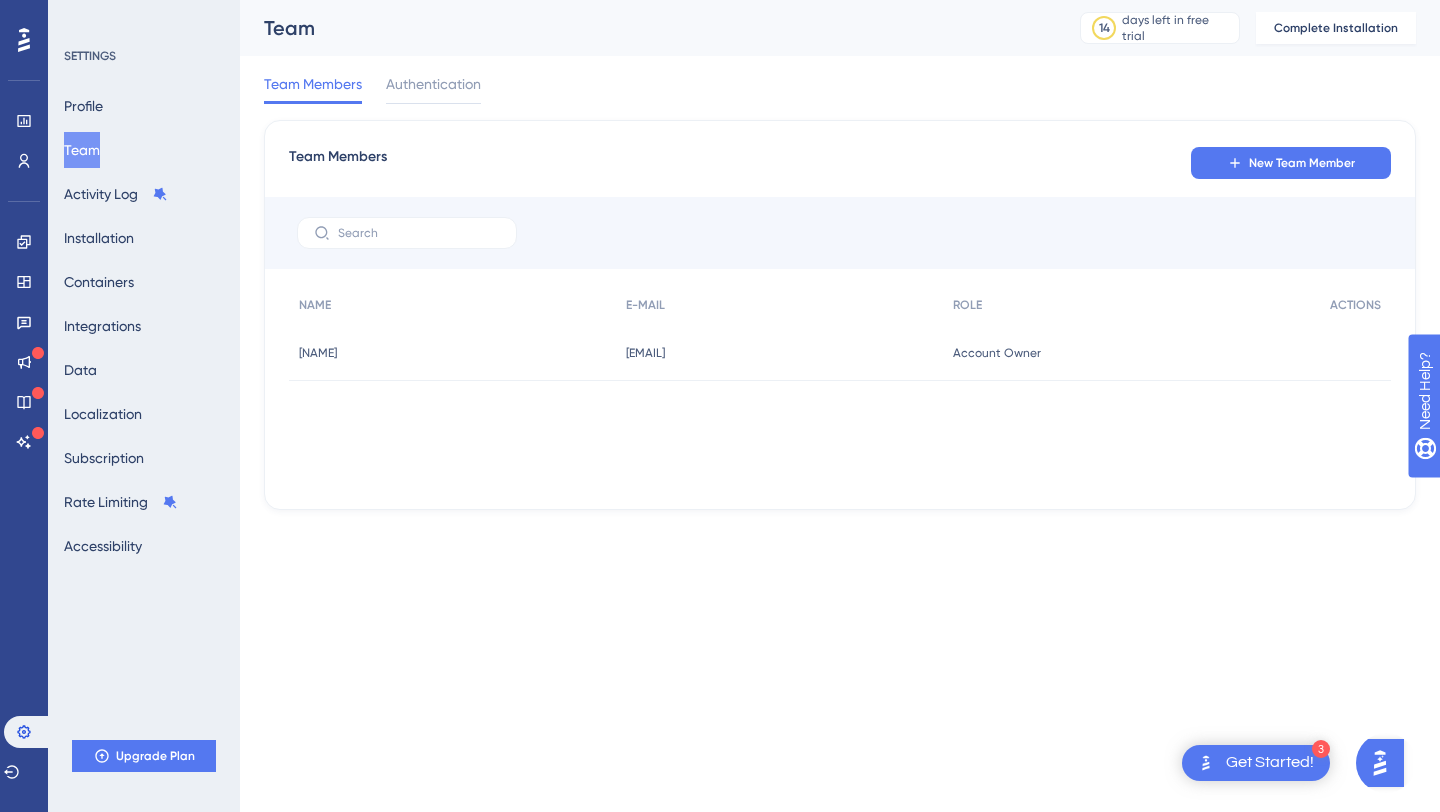 scroll, scrollTop: 0, scrollLeft: 0, axis: both 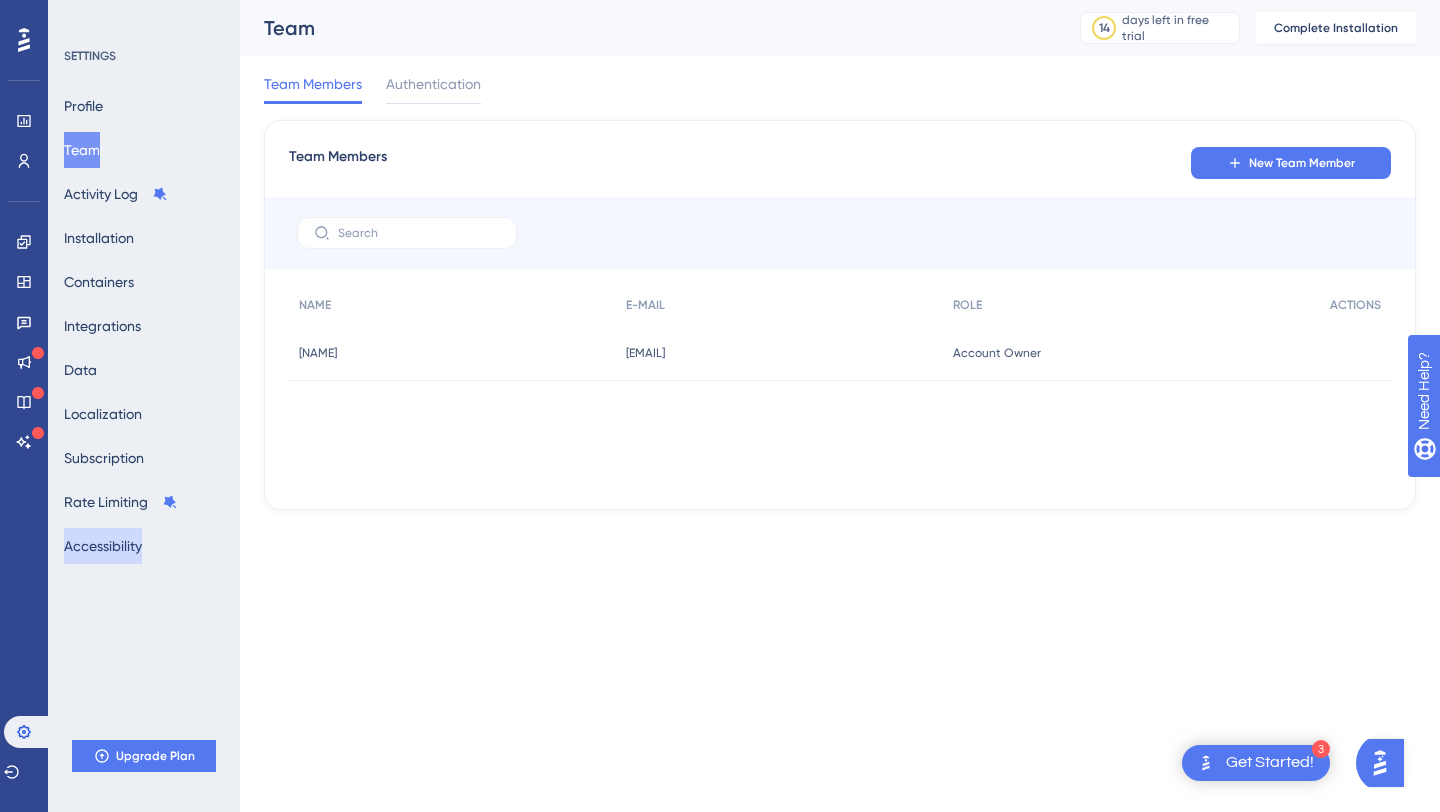 click on "Accessibility" at bounding box center [103, 546] 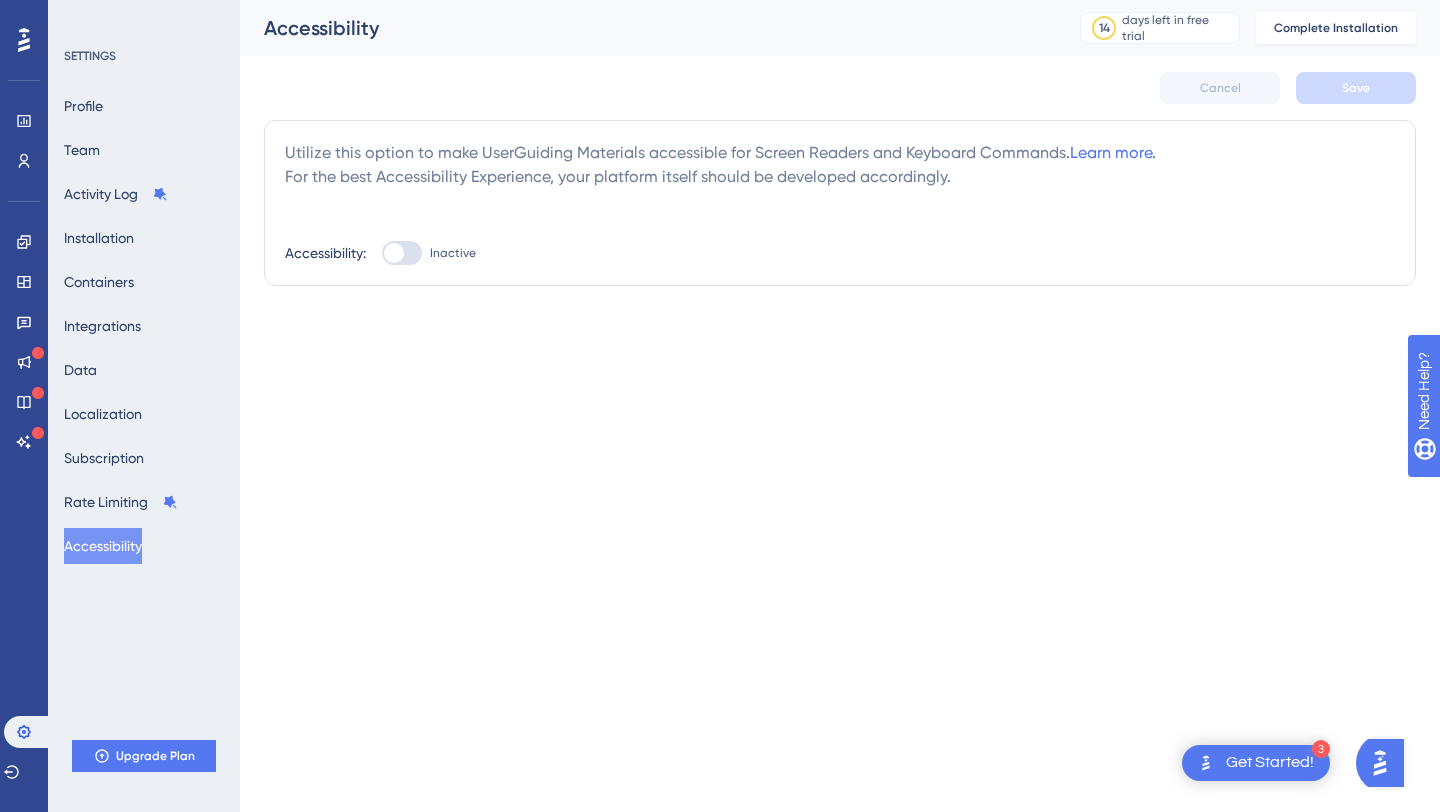 click at bounding box center (402, 253) 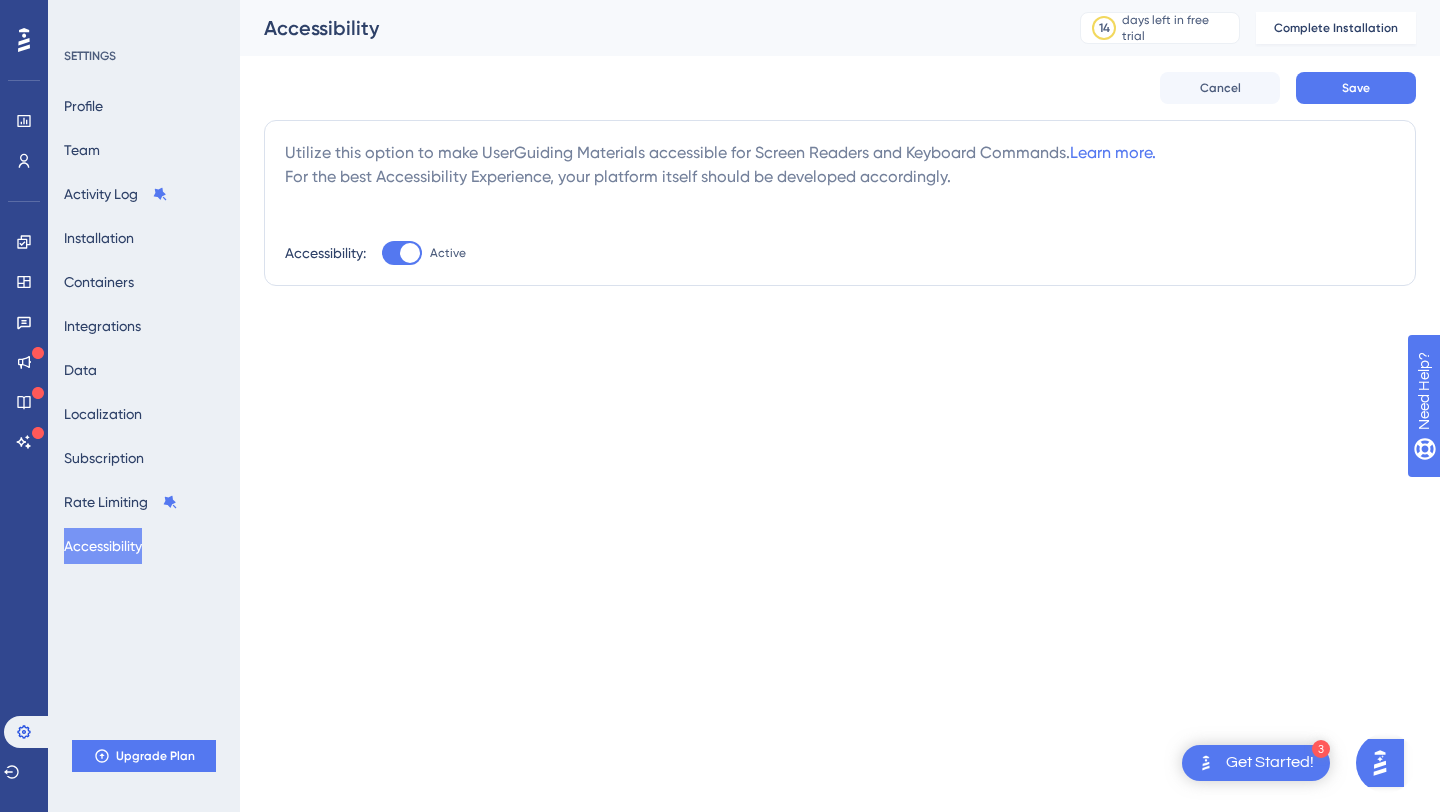 click at bounding box center [410, 253] 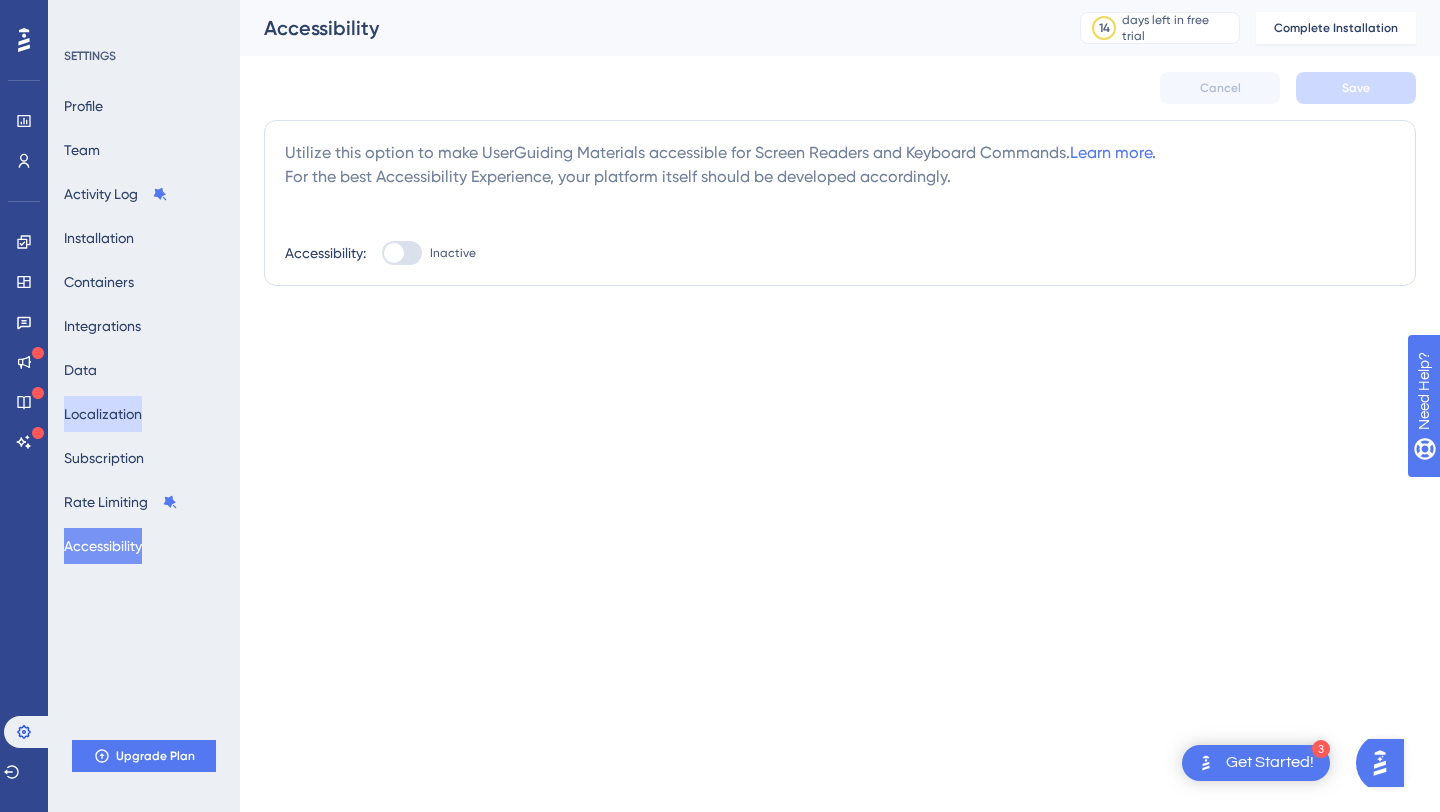 click on "Localization" at bounding box center [103, 414] 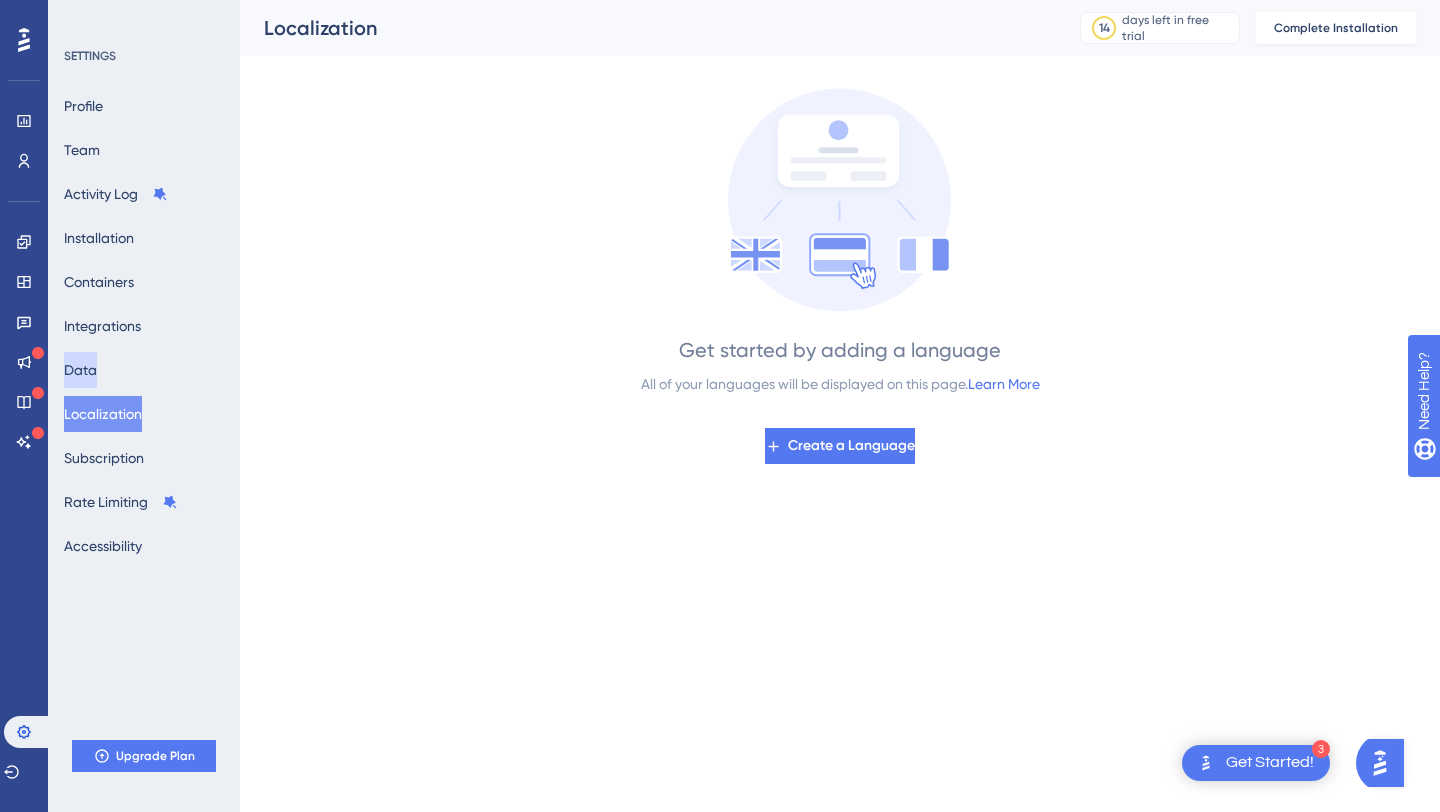click on "Data" at bounding box center [80, 370] 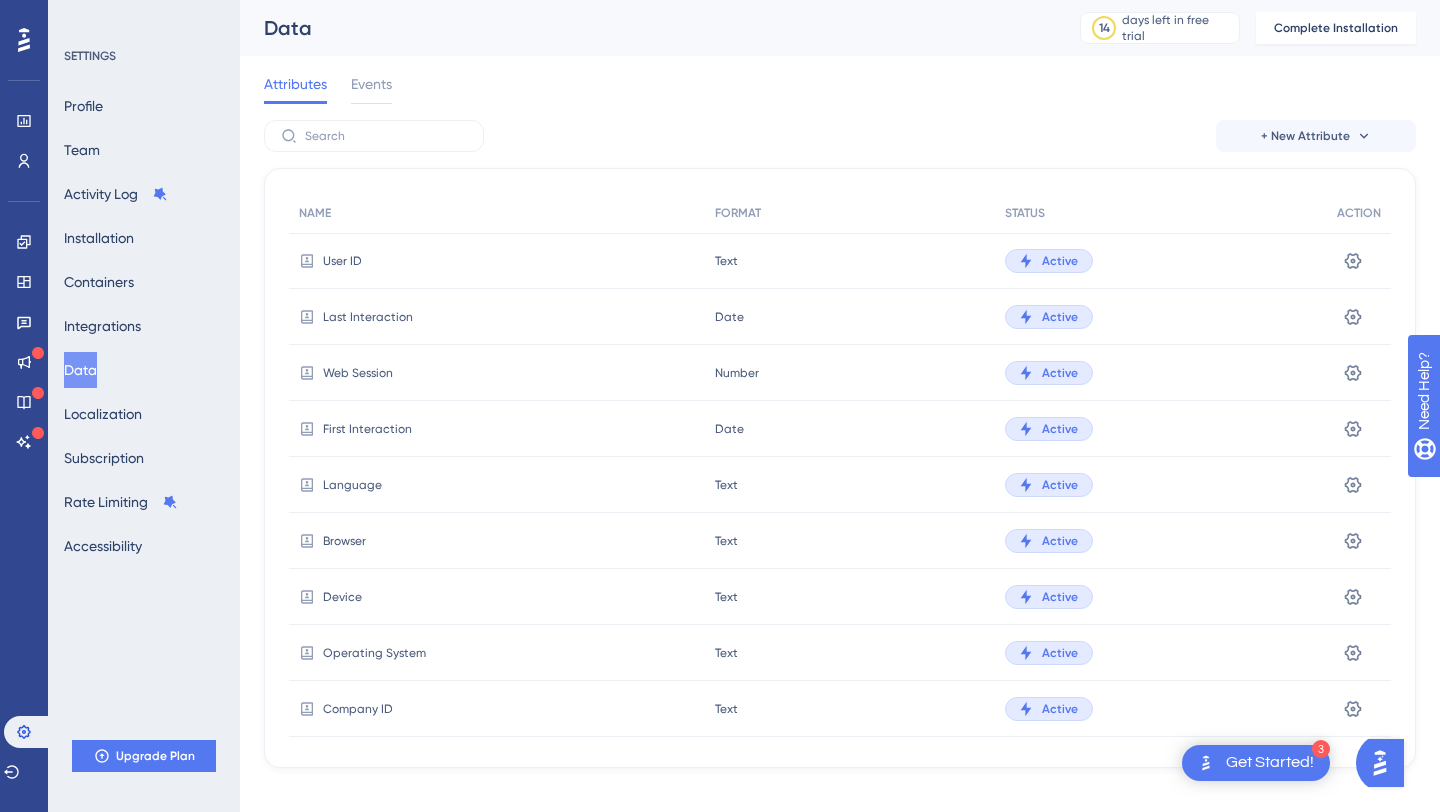 click on "Profile Team Activity Log Installation Containers Integrations Data Localization Subscription Rate Limiting Accessibility" at bounding box center [145, 326] 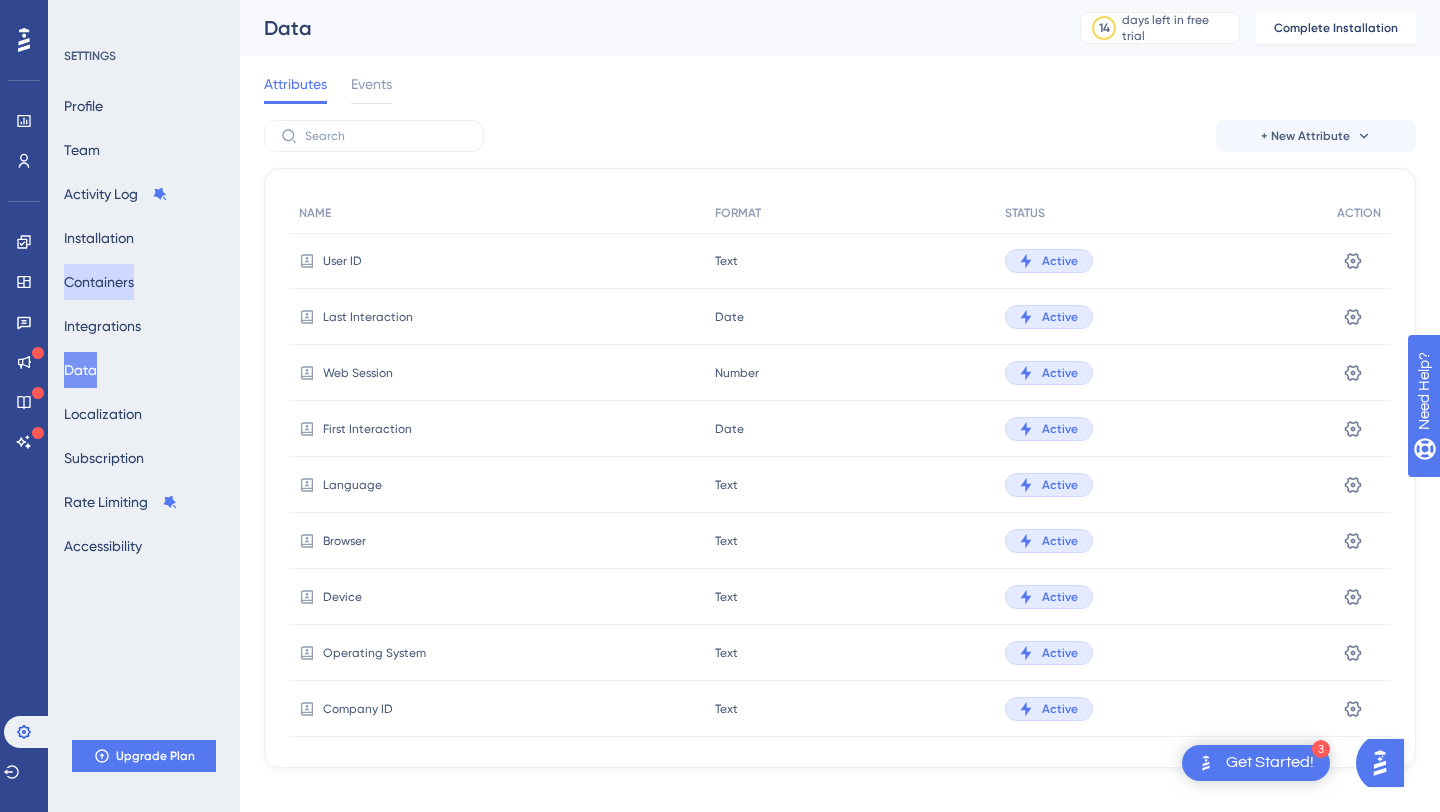 click on "Containers" at bounding box center (99, 282) 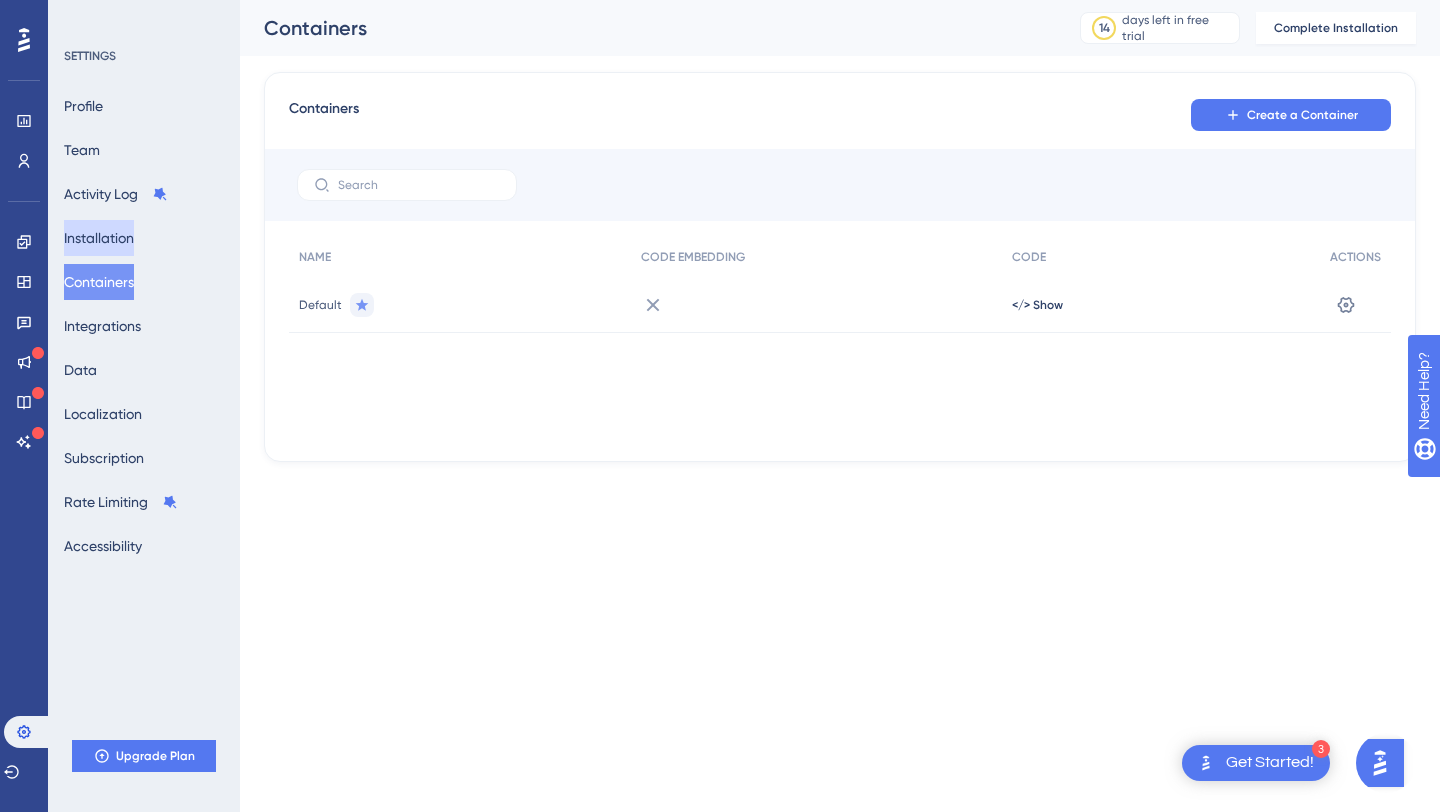 click on "Installation" at bounding box center (99, 238) 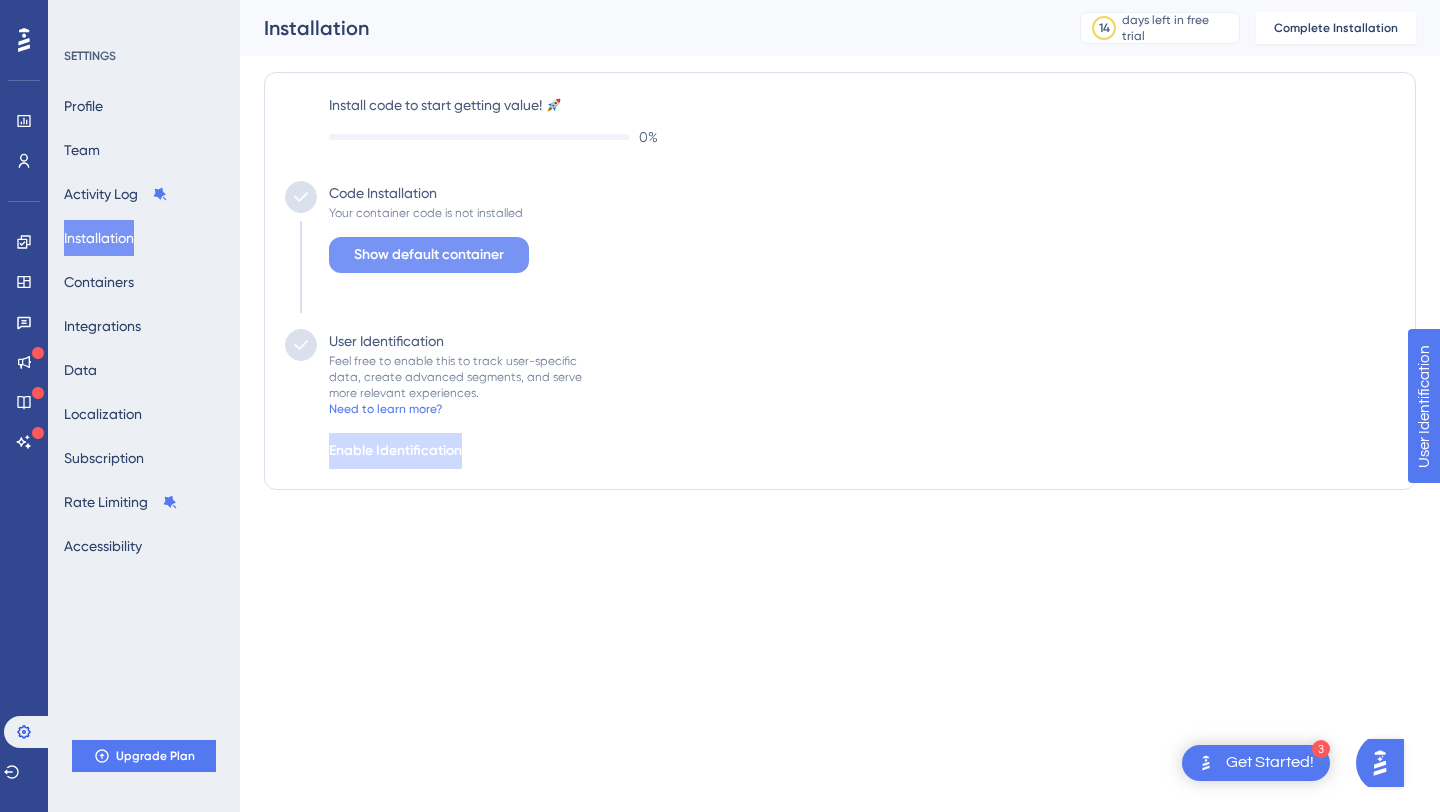scroll, scrollTop: 0, scrollLeft: 0, axis: both 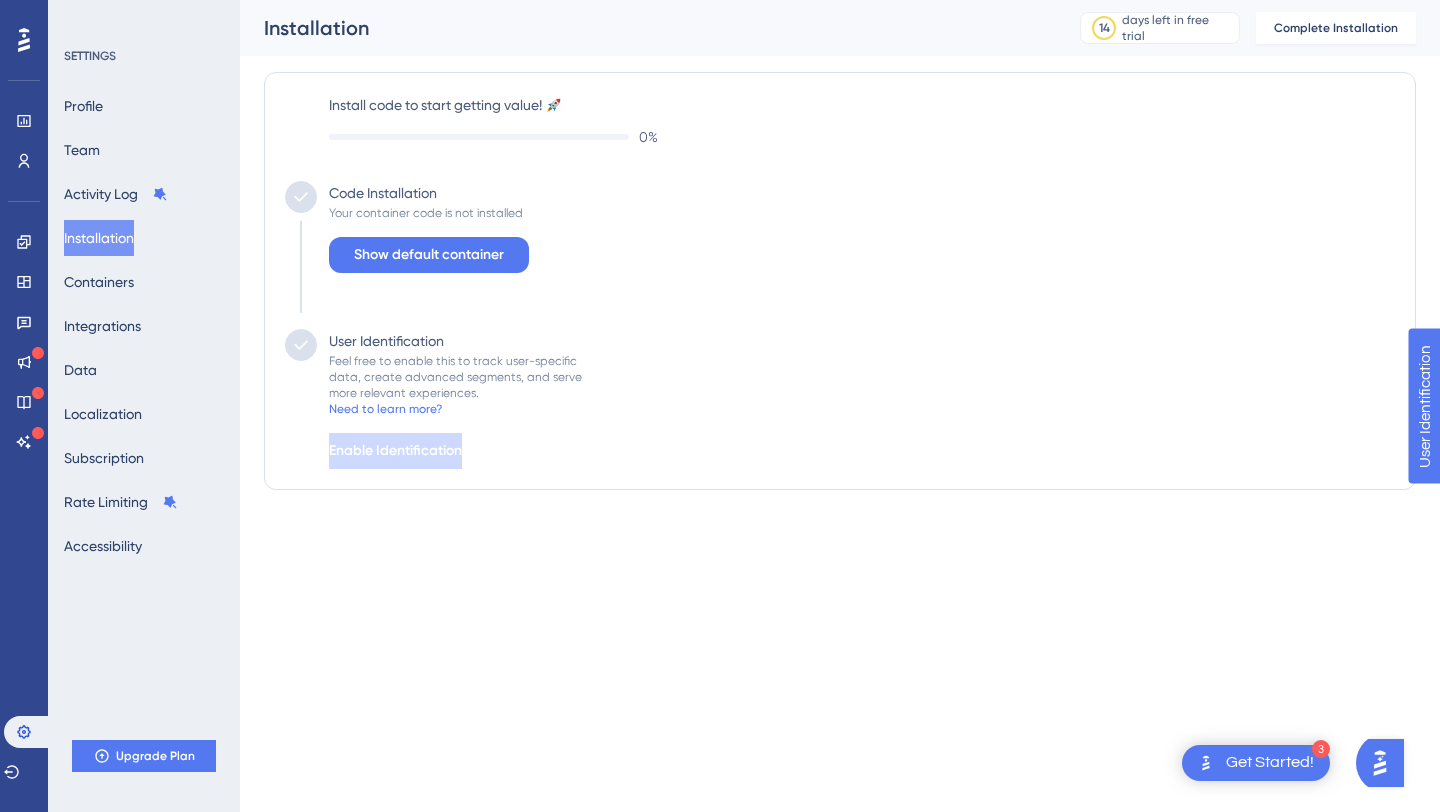 click on "Profile Team Activity Log Installation Containers Integrations Data Localization Subscription Rate Limiting Accessibility" at bounding box center [145, 326] 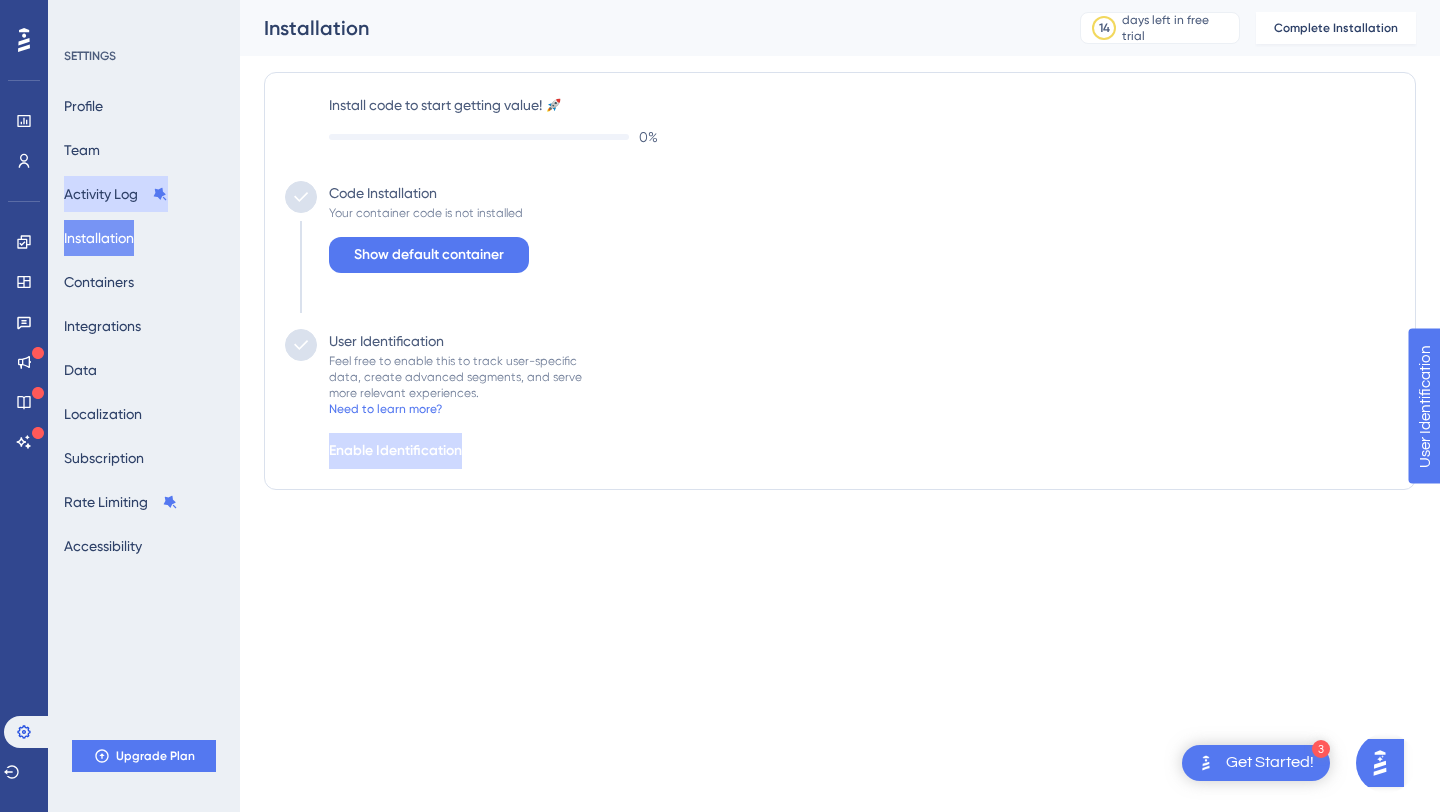 click on "Activity Log" at bounding box center [116, 194] 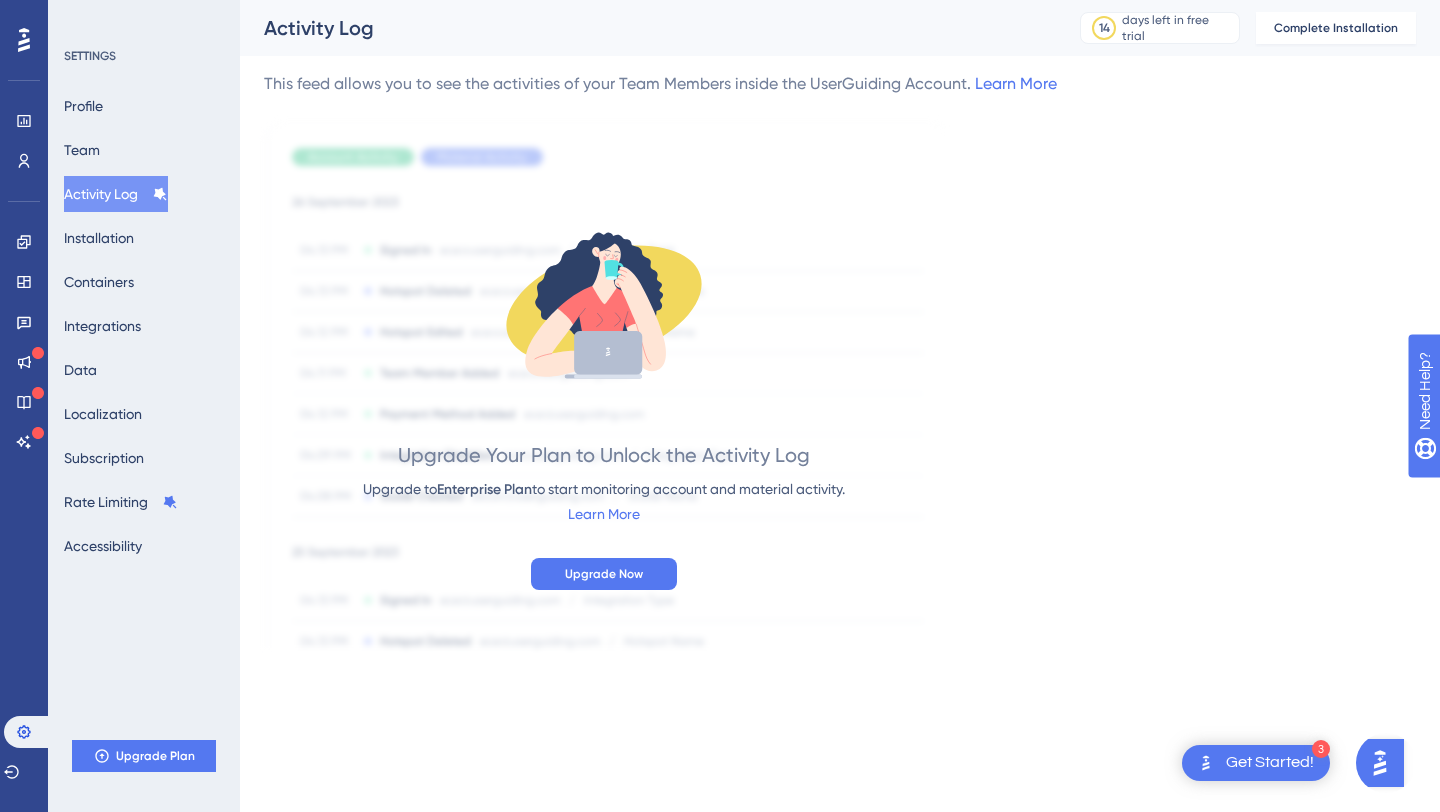 scroll, scrollTop: 0, scrollLeft: 0, axis: both 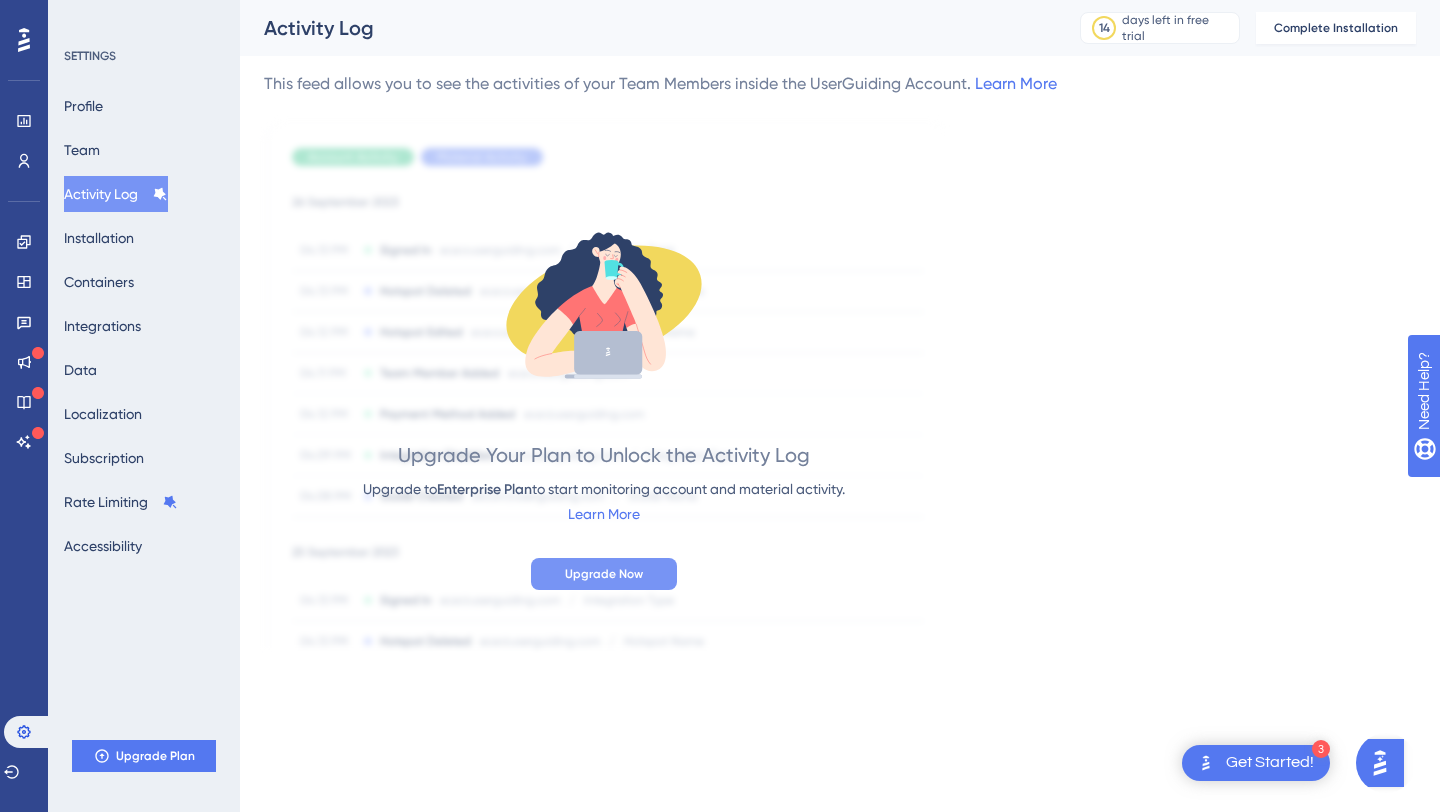 click on "Upgrade Now" at bounding box center (604, 574) 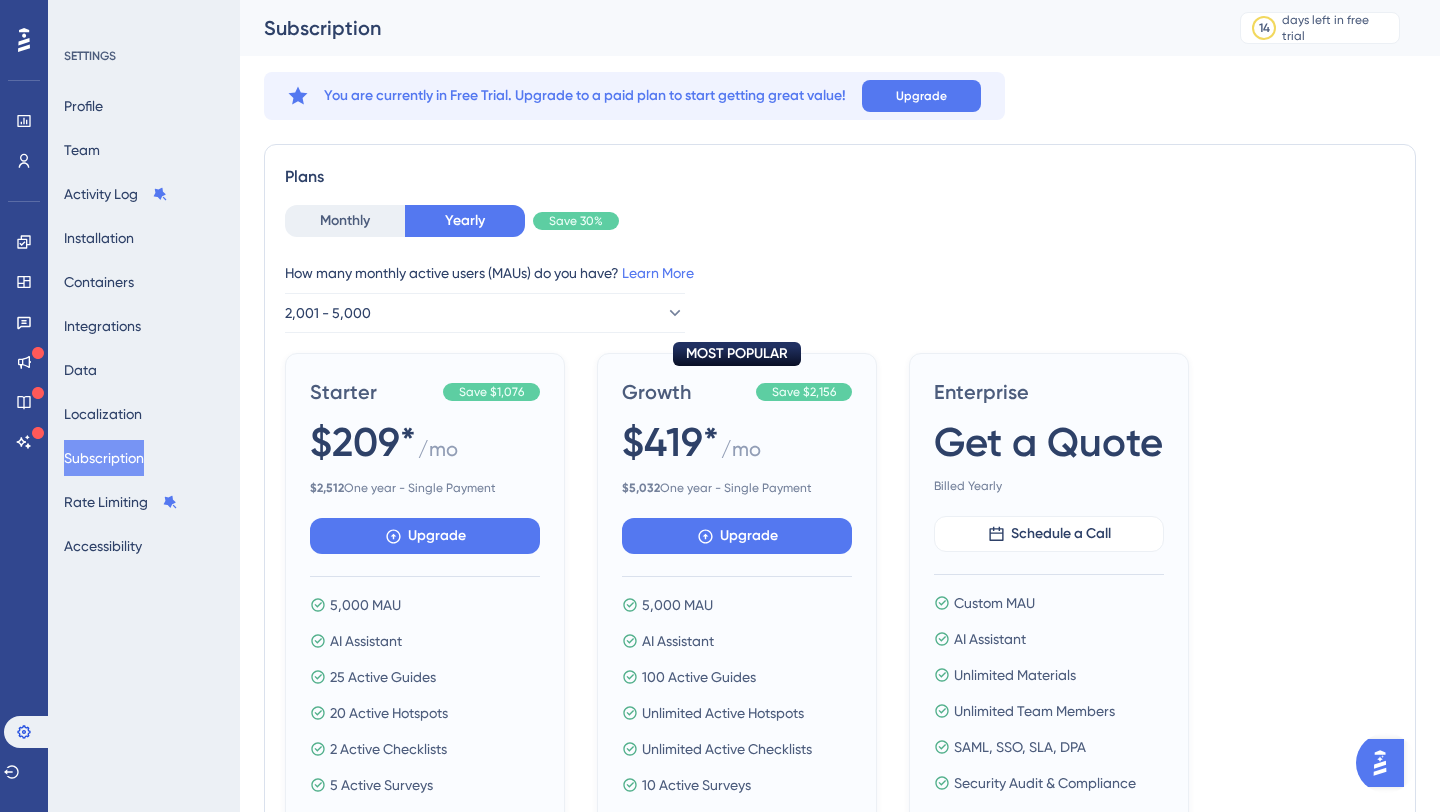 click on "Profile Team Activity Log Installation Containers Integrations Data Localization Subscription Rate Limiting Accessibility" at bounding box center [145, 326] 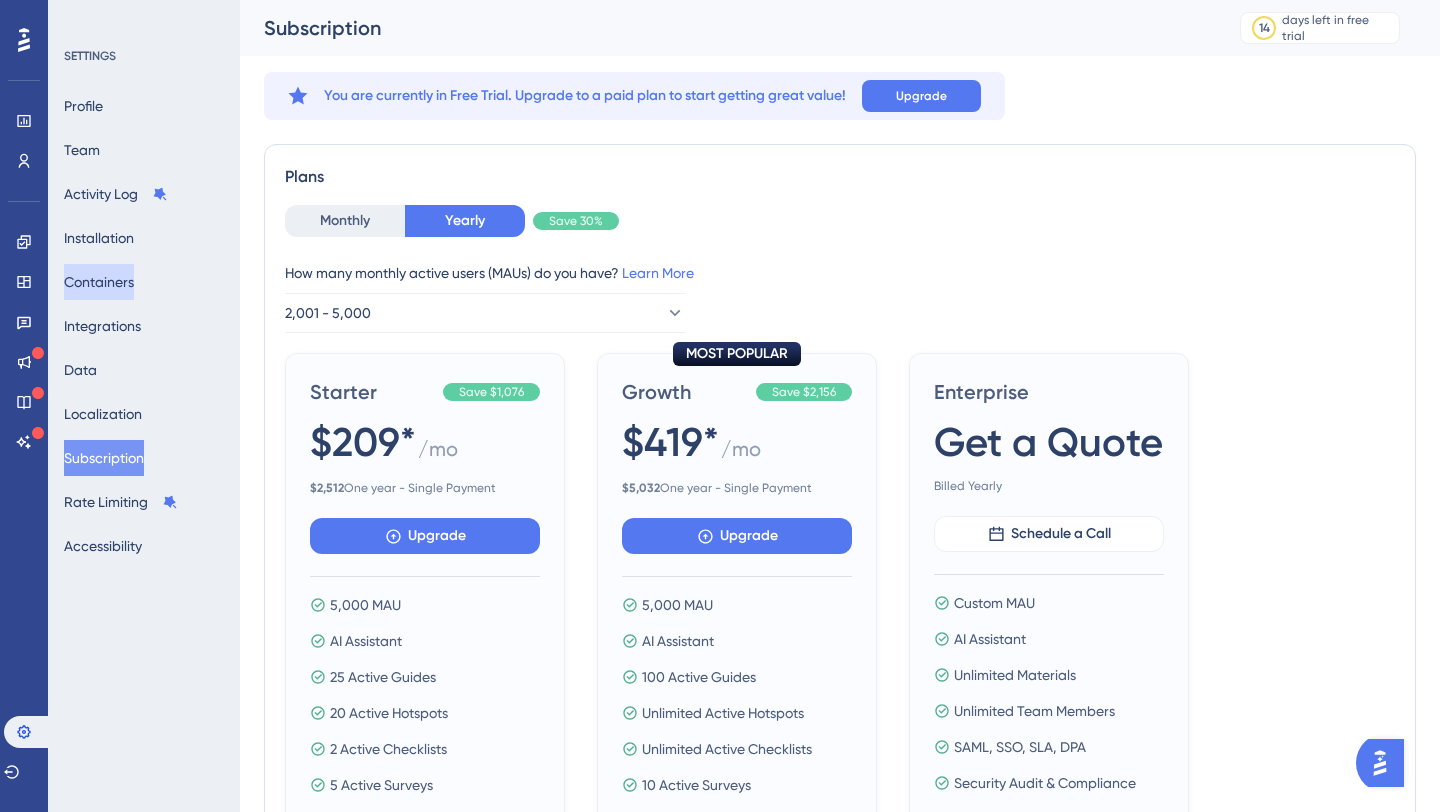 click on "Containers" at bounding box center [99, 282] 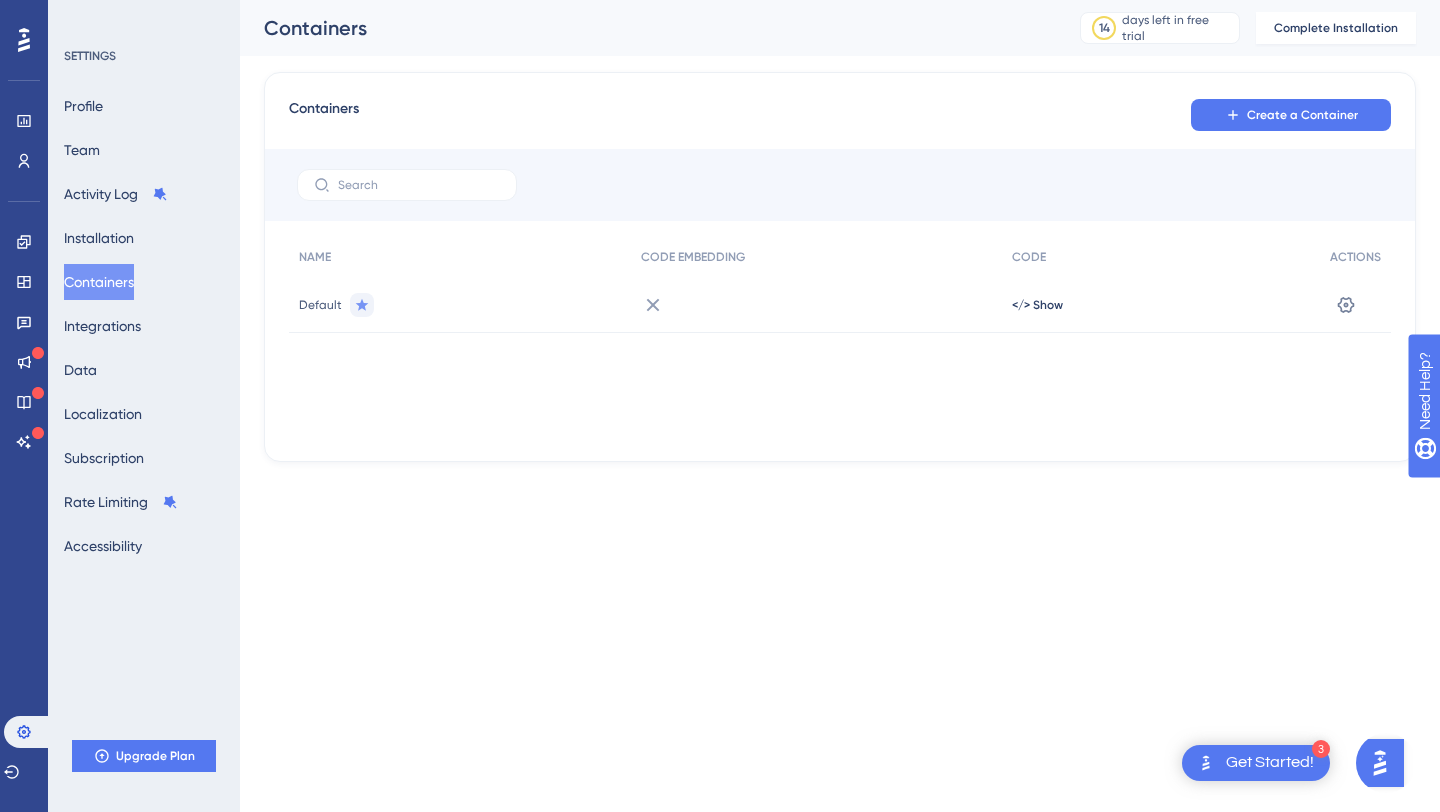 scroll, scrollTop: 0, scrollLeft: 0, axis: both 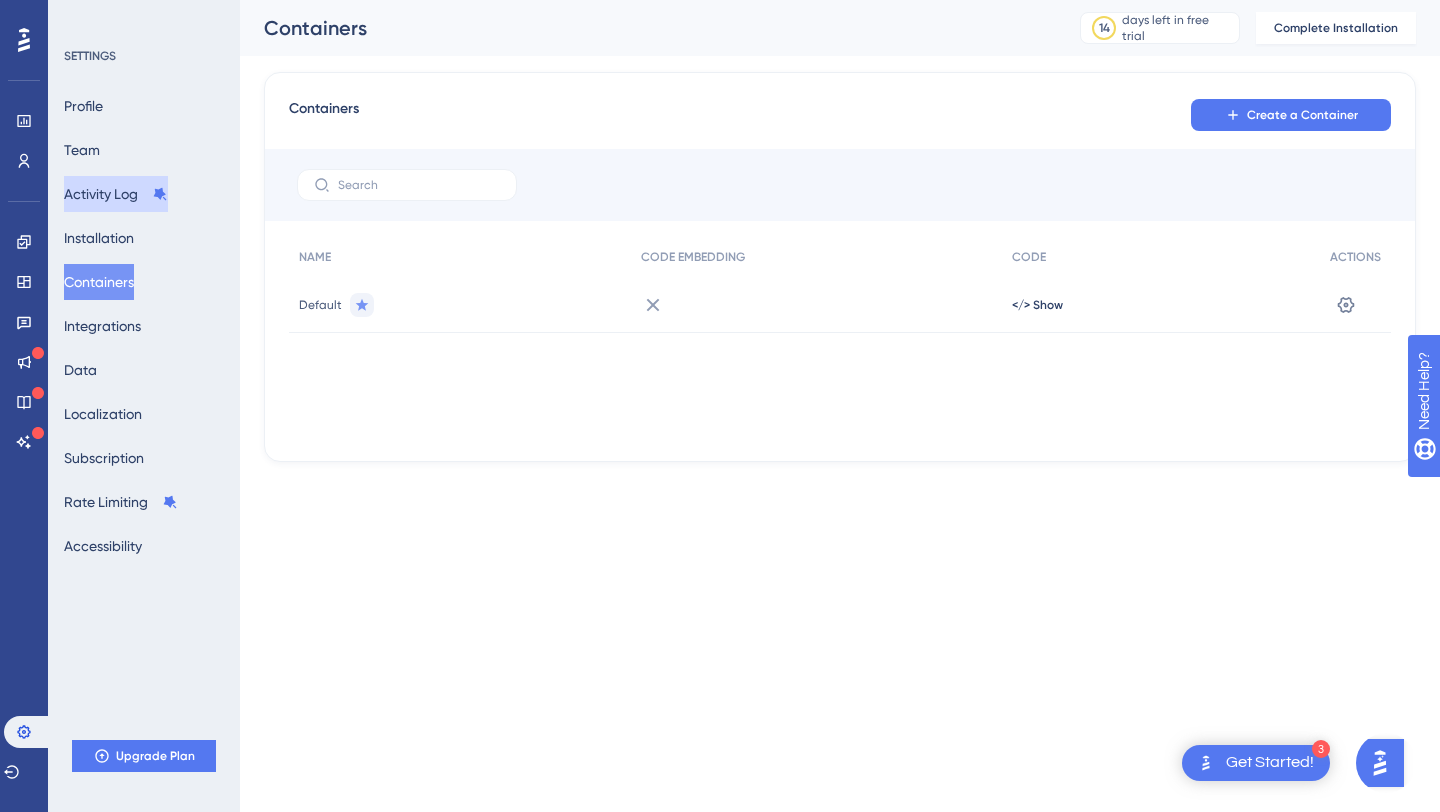 click on "Activity Log" at bounding box center (116, 194) 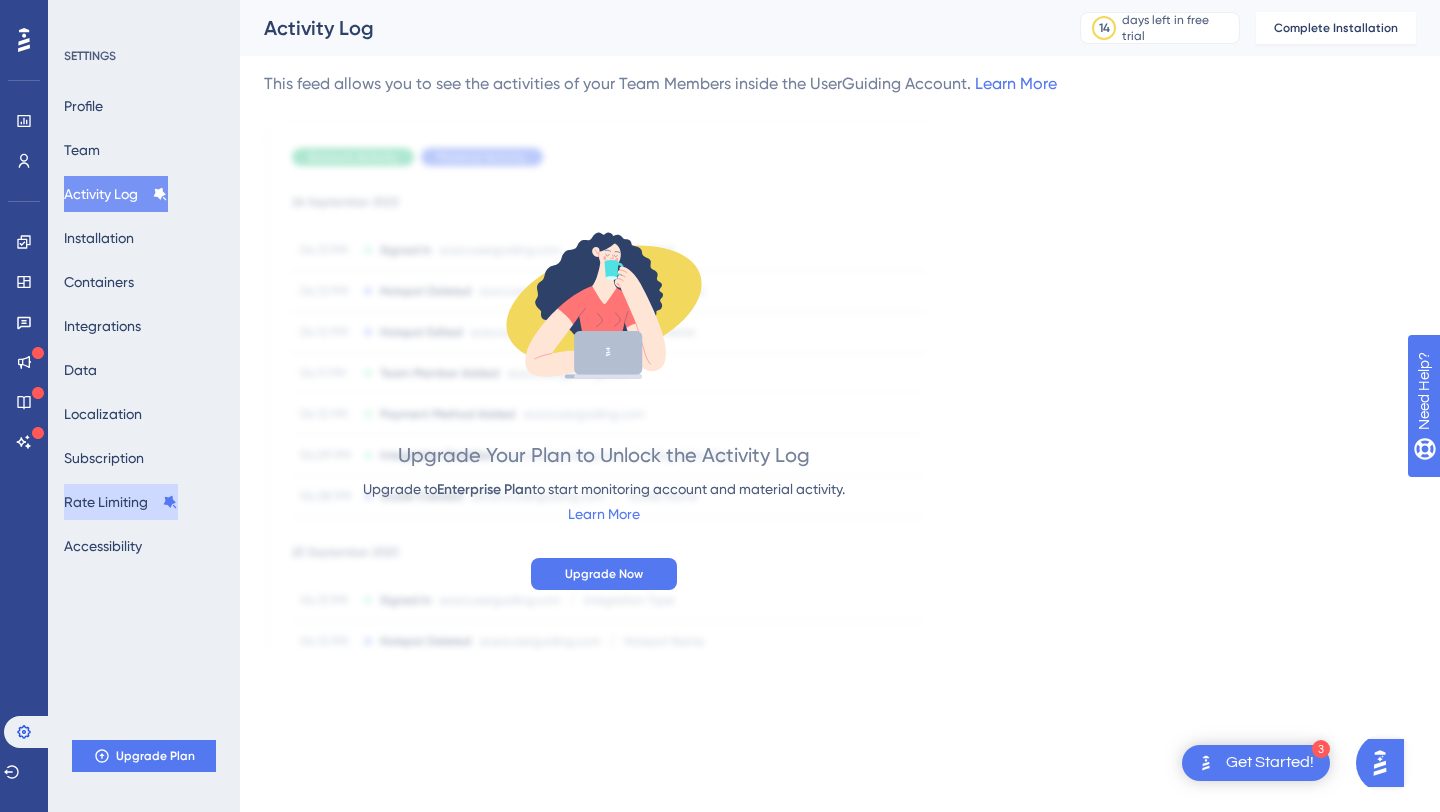 click on "Rate Limiting" at bounding box center (121, 502) 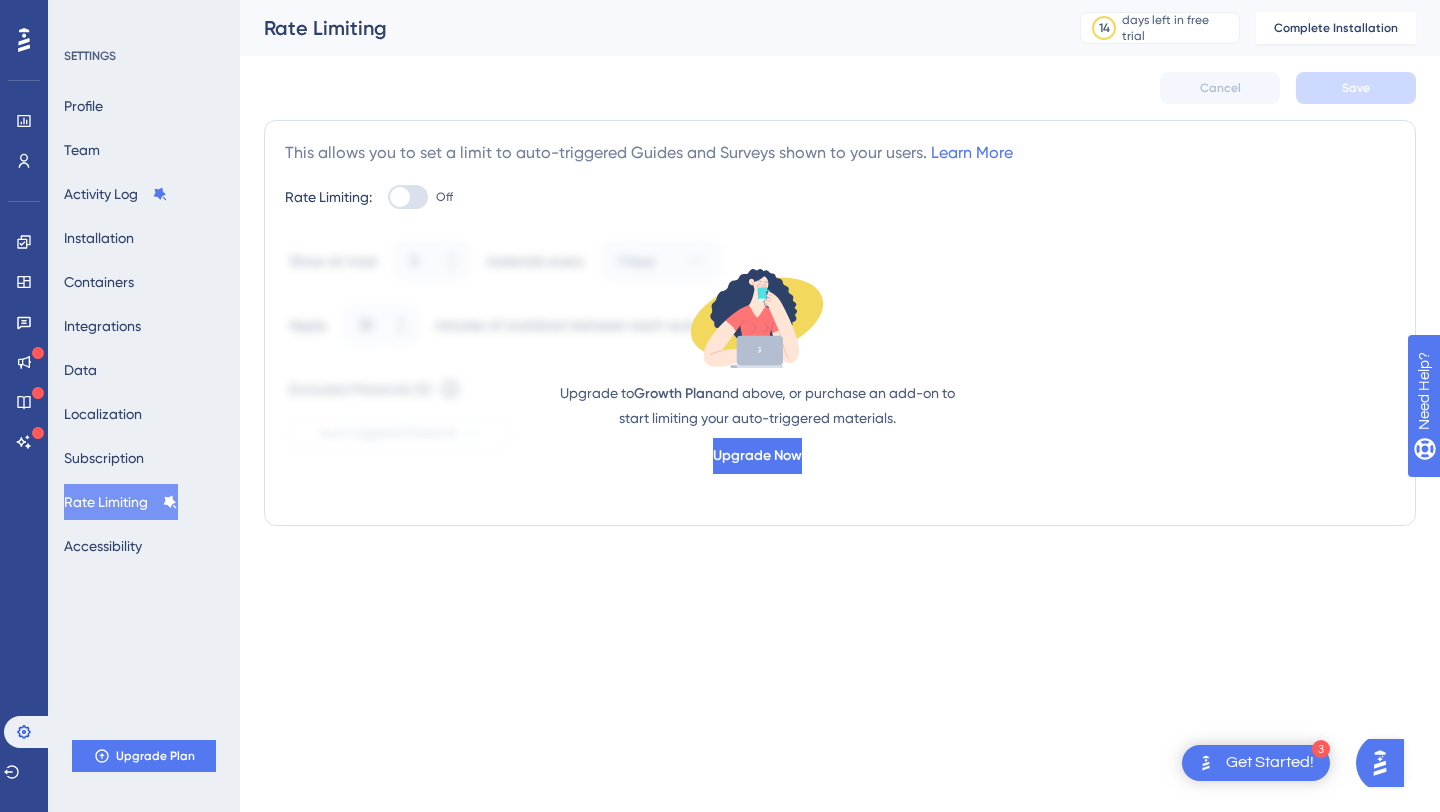 click at bounding box center [400, 197] 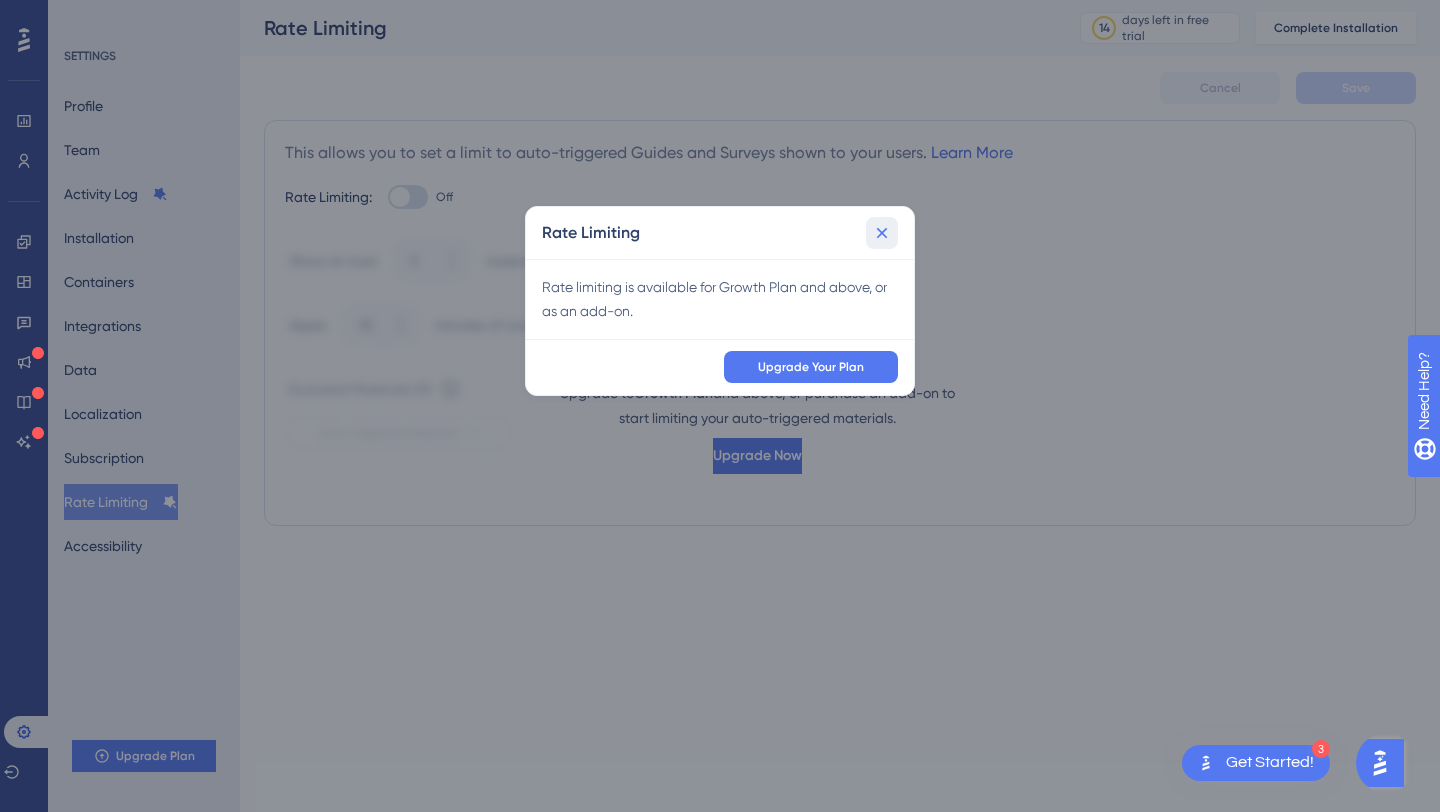click at bounding box center (882, 233) 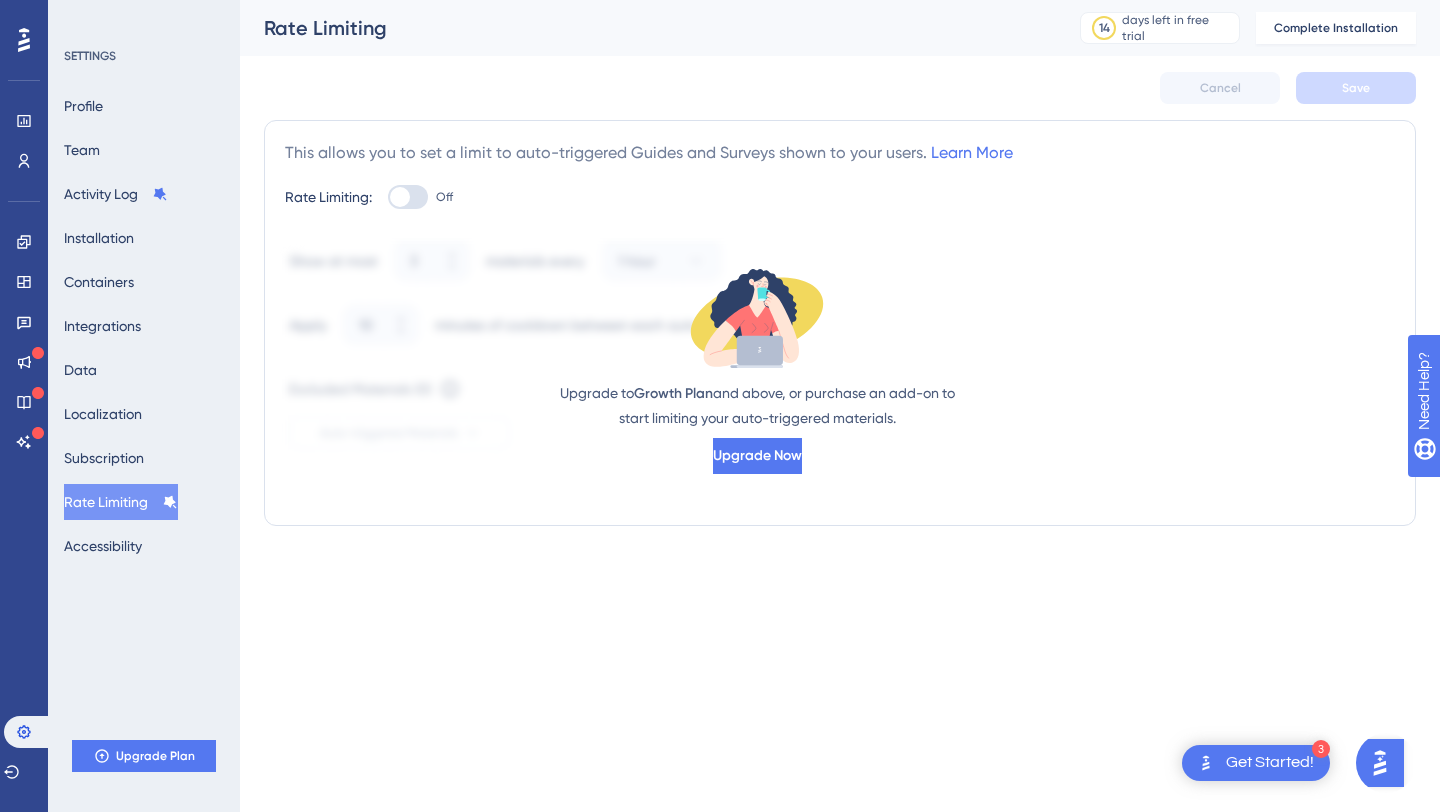 click on "Cancel Save" at bounding box center [840, 88] 